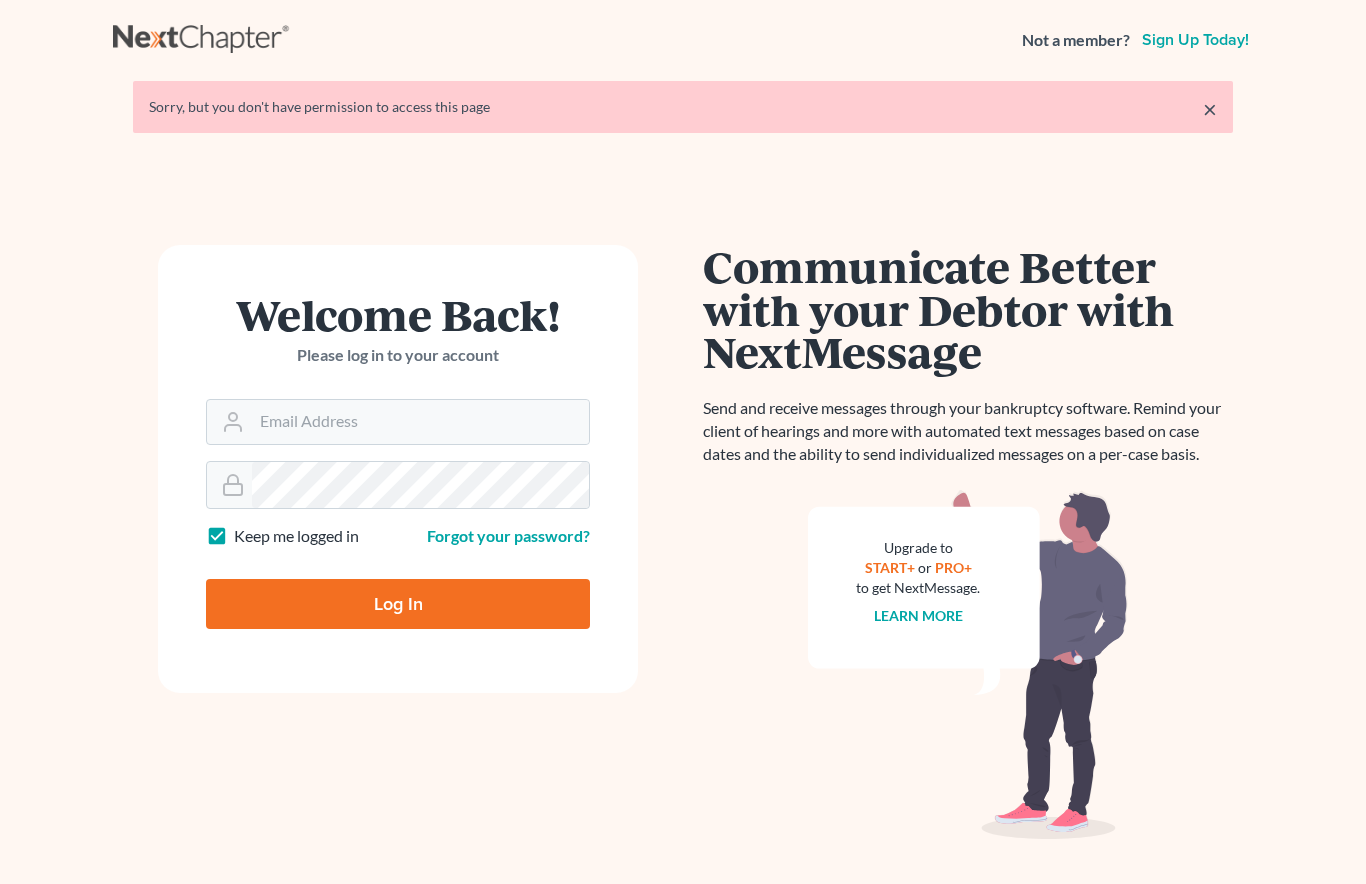 scroll, scrollTop: 0, scrollLeft: 0, axis: both 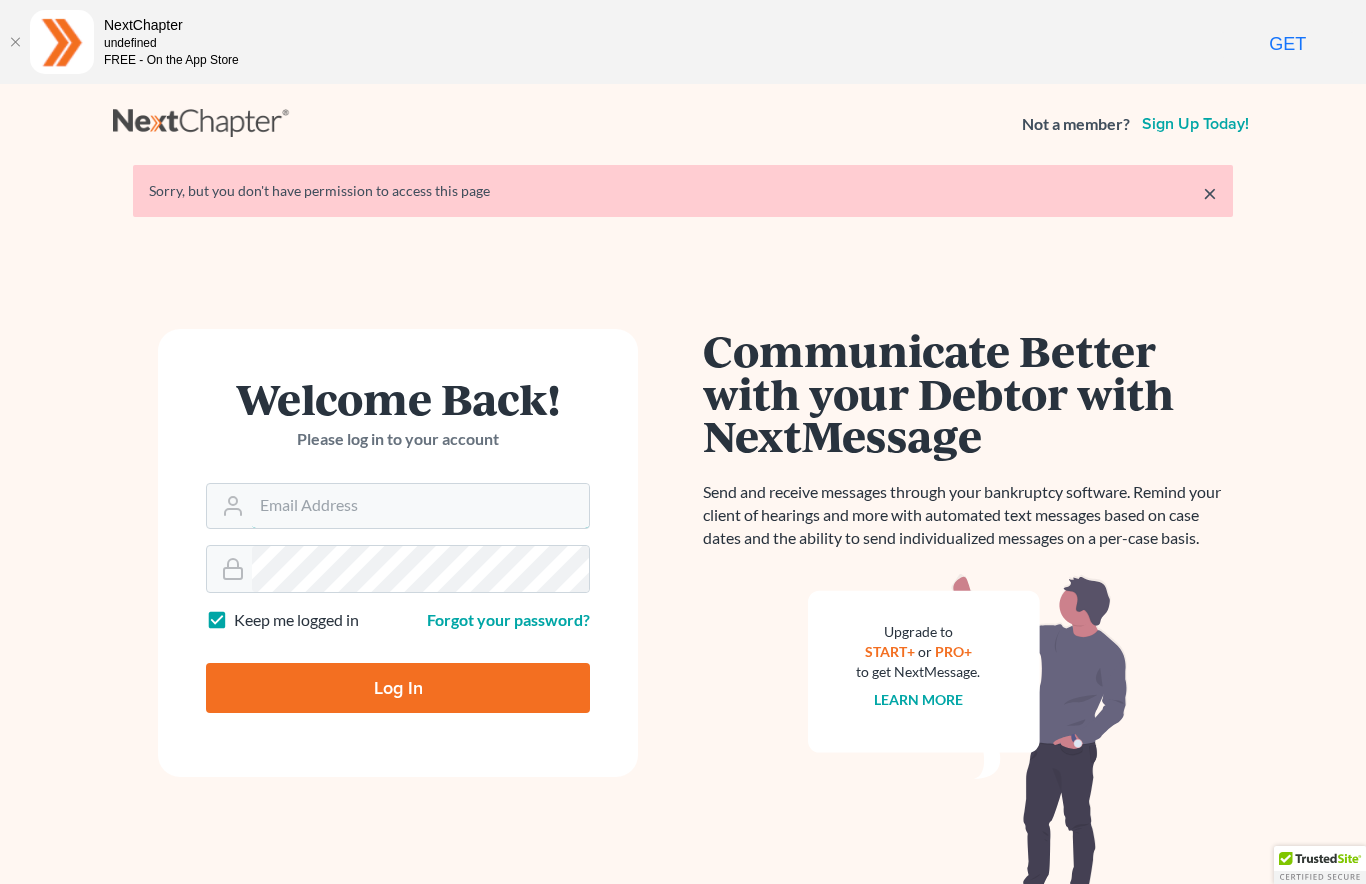 click on "Email Address" at bounding box center (420, 506) 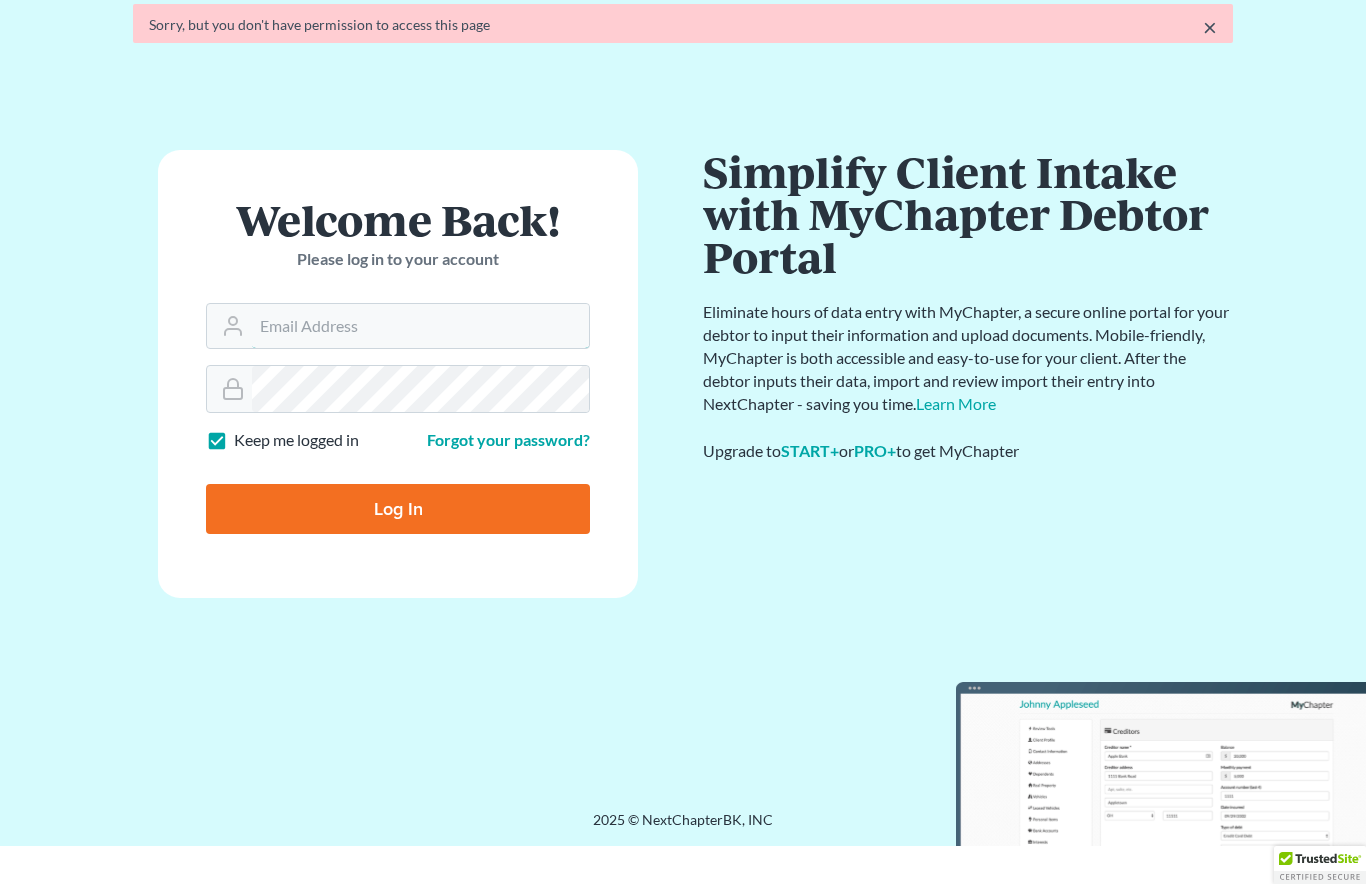 scroll, scrollTop: 84, scrollLeft: 0, axis: vertical 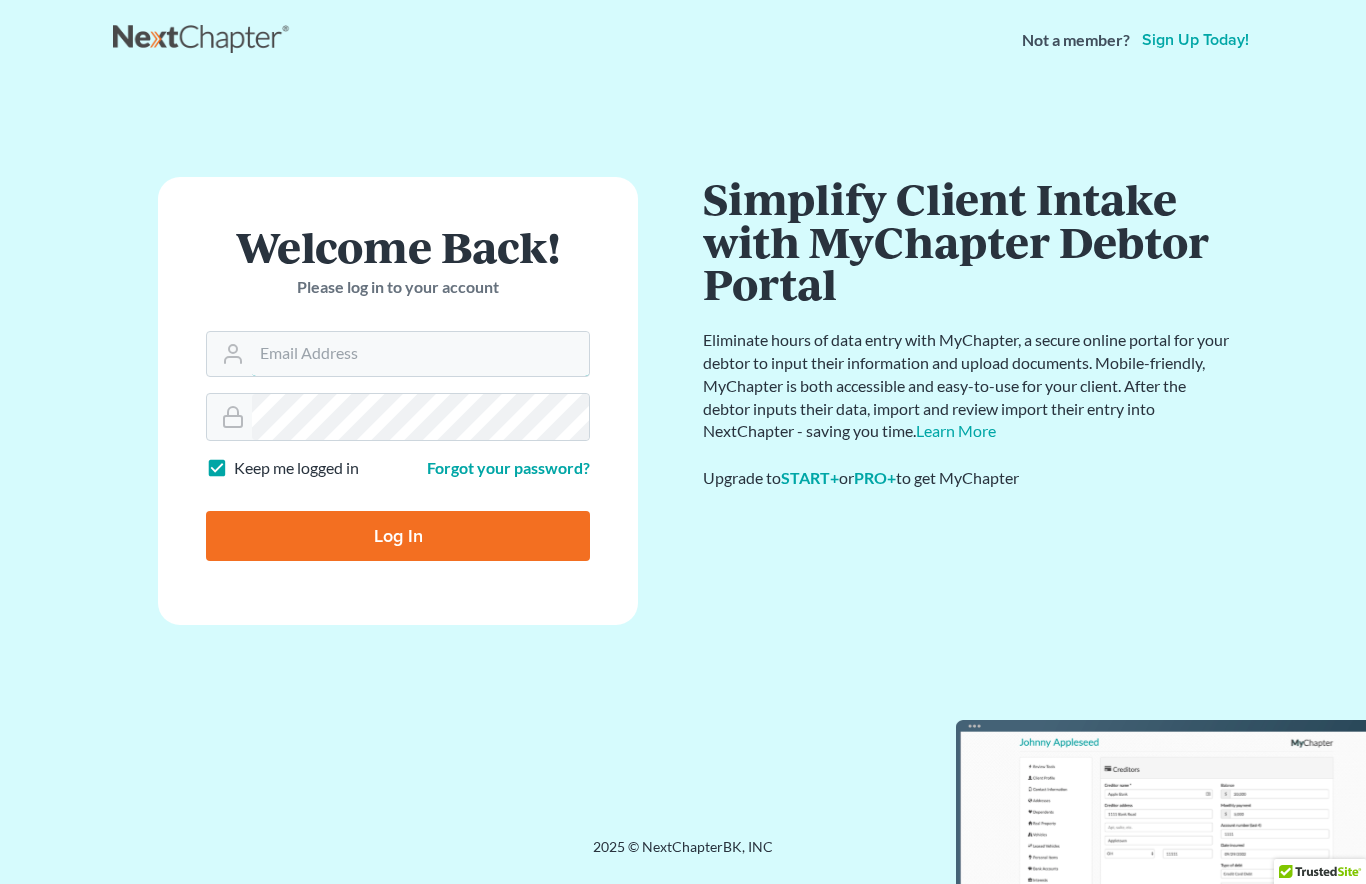 type on "jerry@lundylawfirm.com" 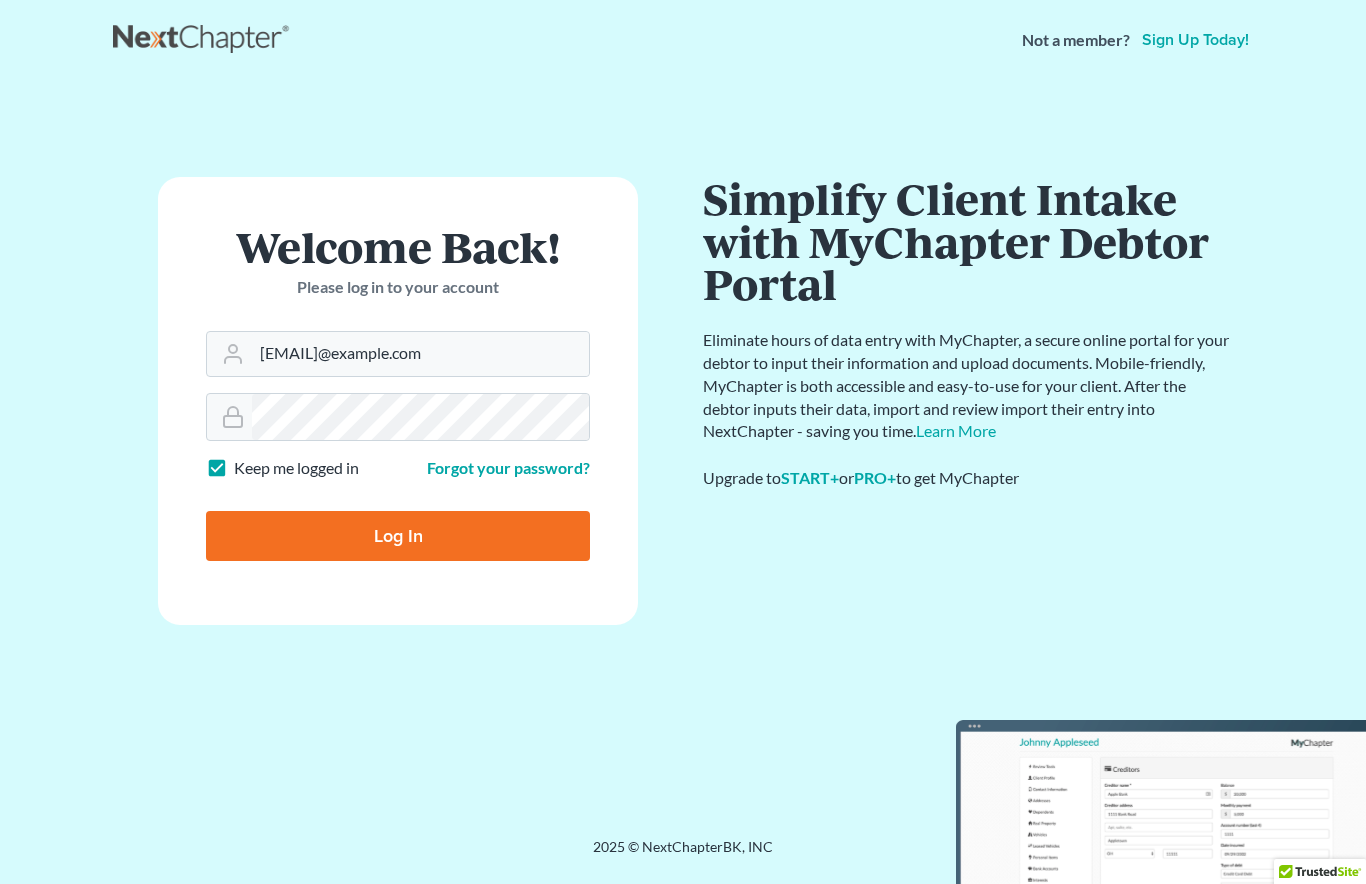 click on "Log In" at bounding box center [398, 536] 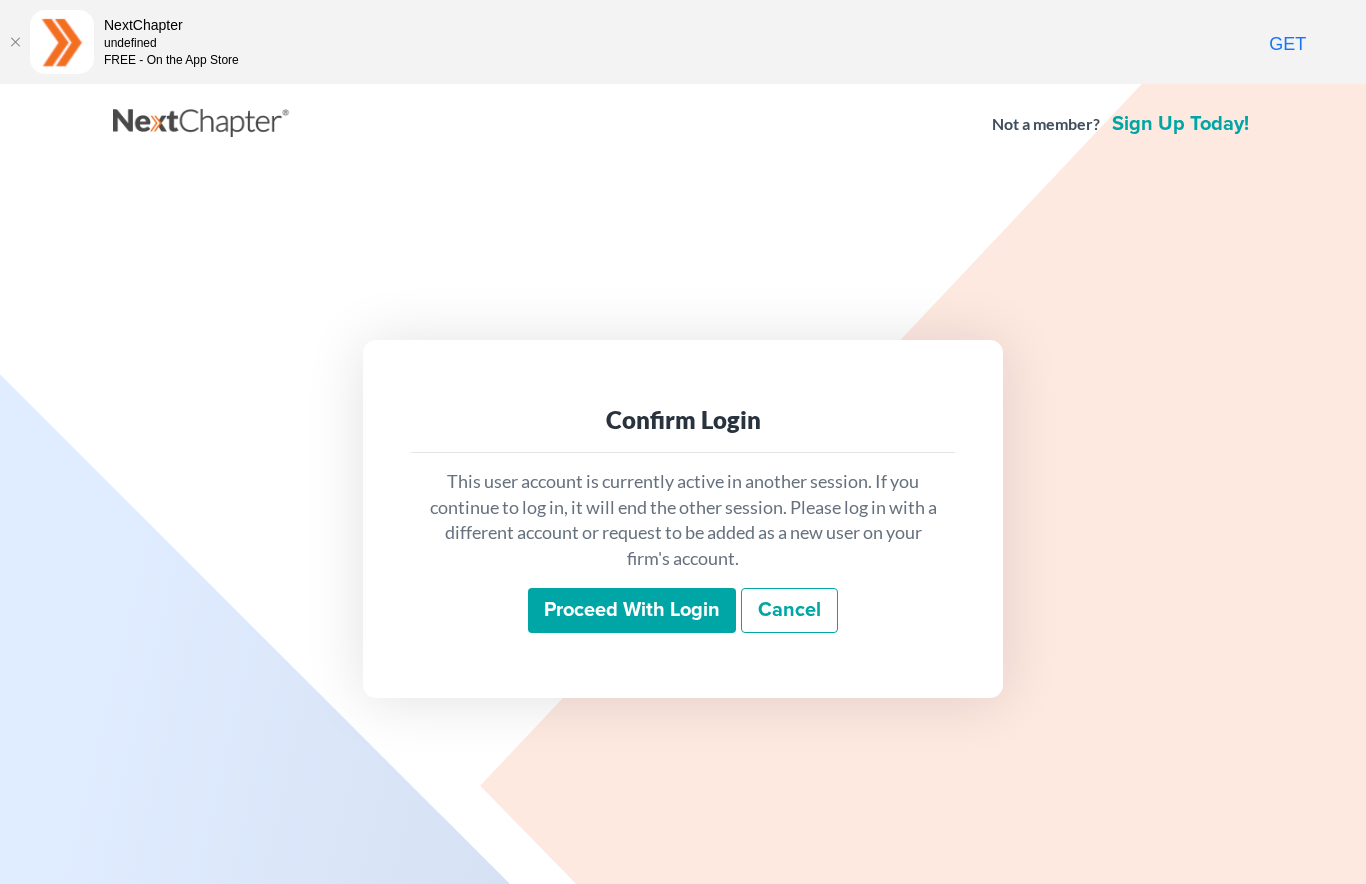 scroll, scrollTop: 0, scrollLeft: 0, axis: both 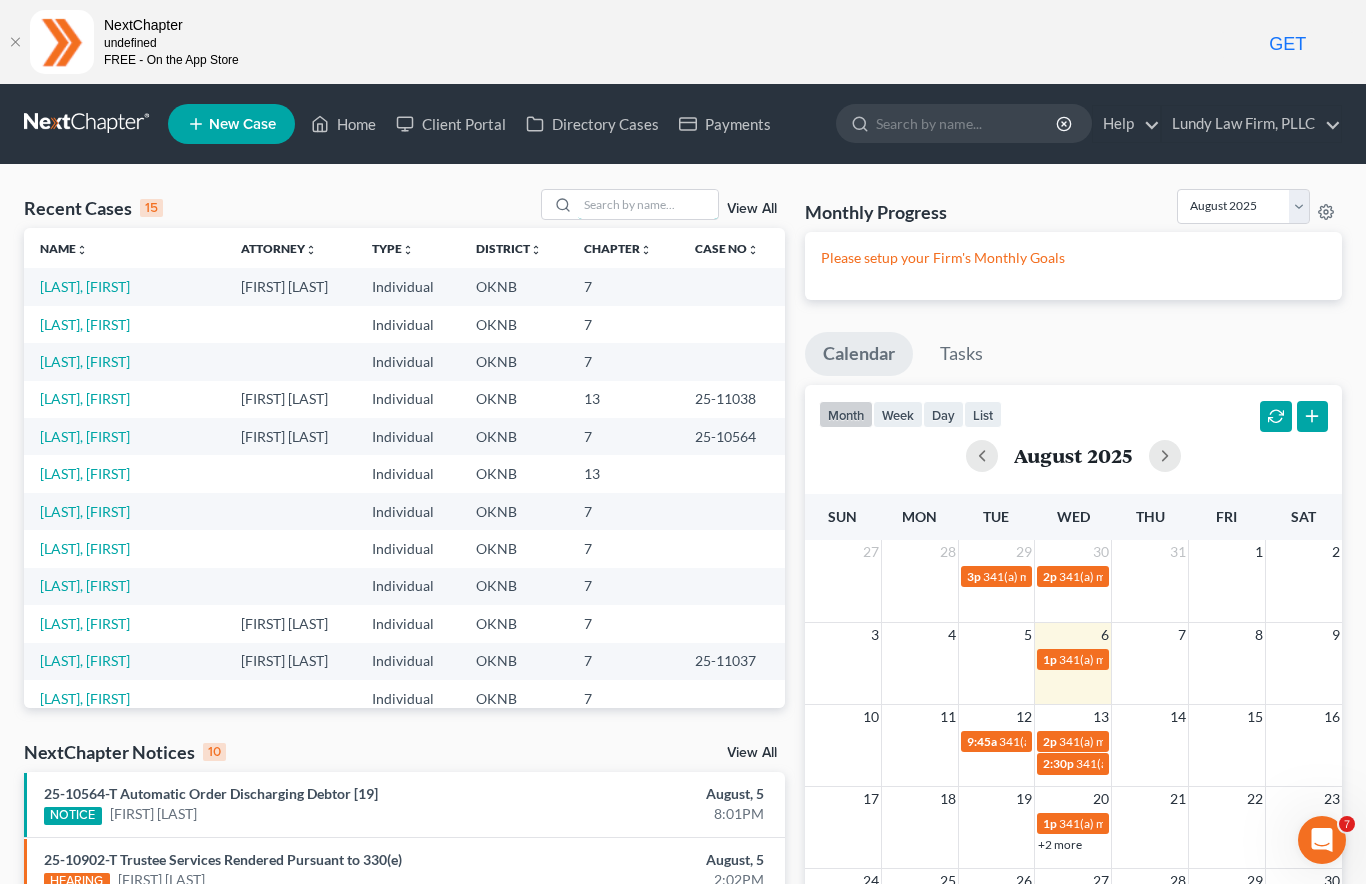 click at bounding box center [648, 204] 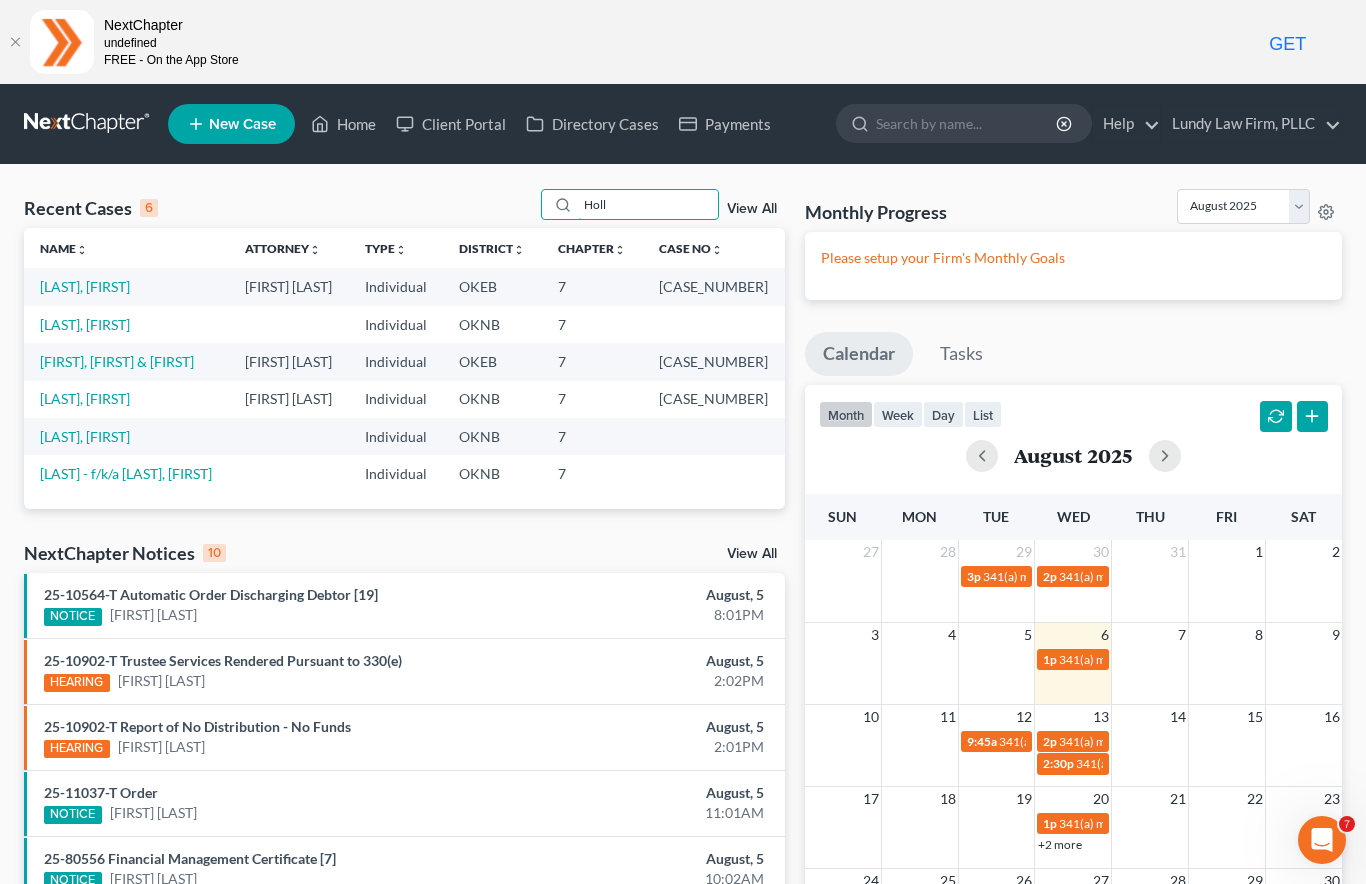 type on "Holl" 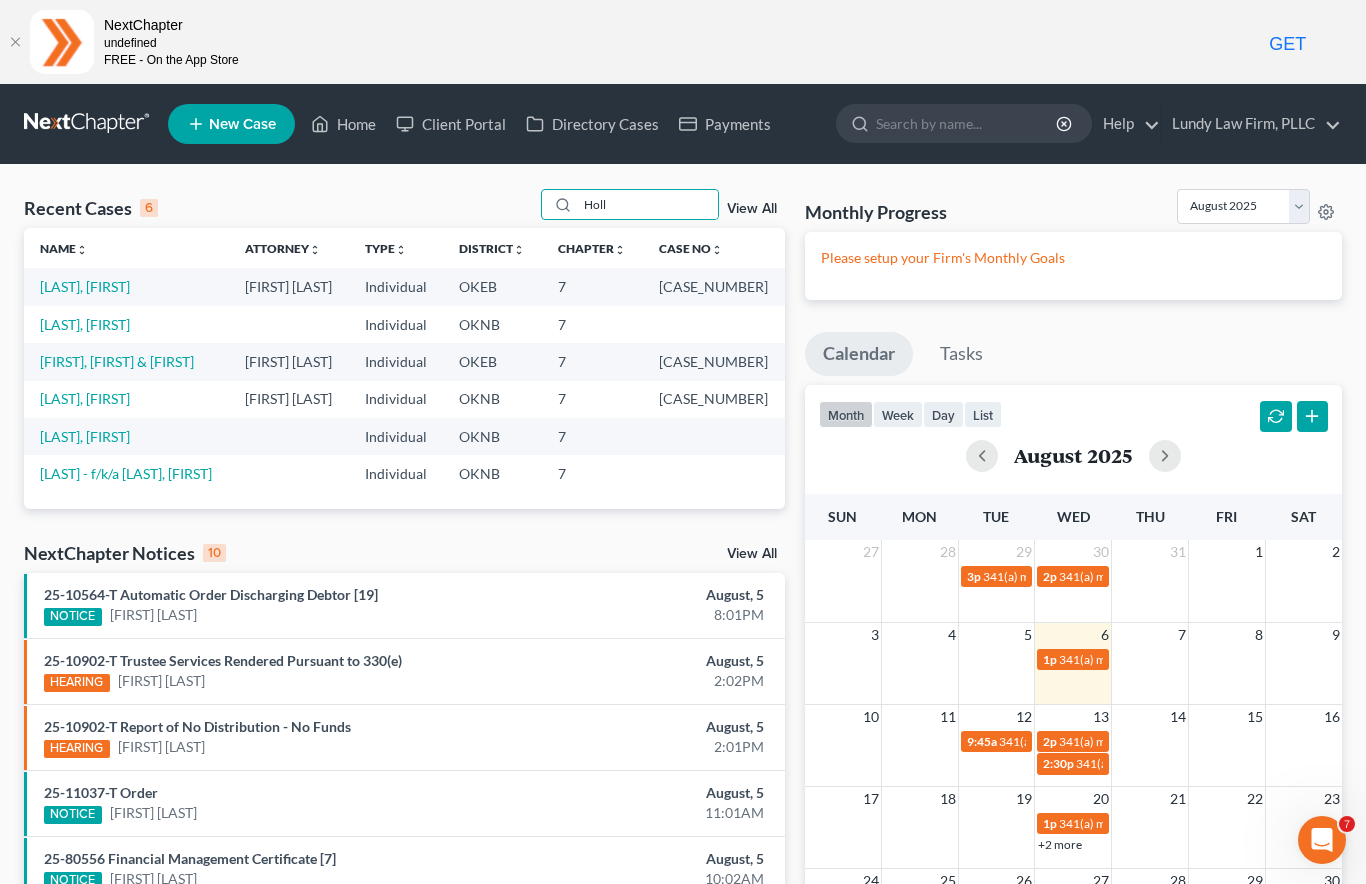 click on "HOLLOWAY, RACHEL" at bounding box center [85, 286] 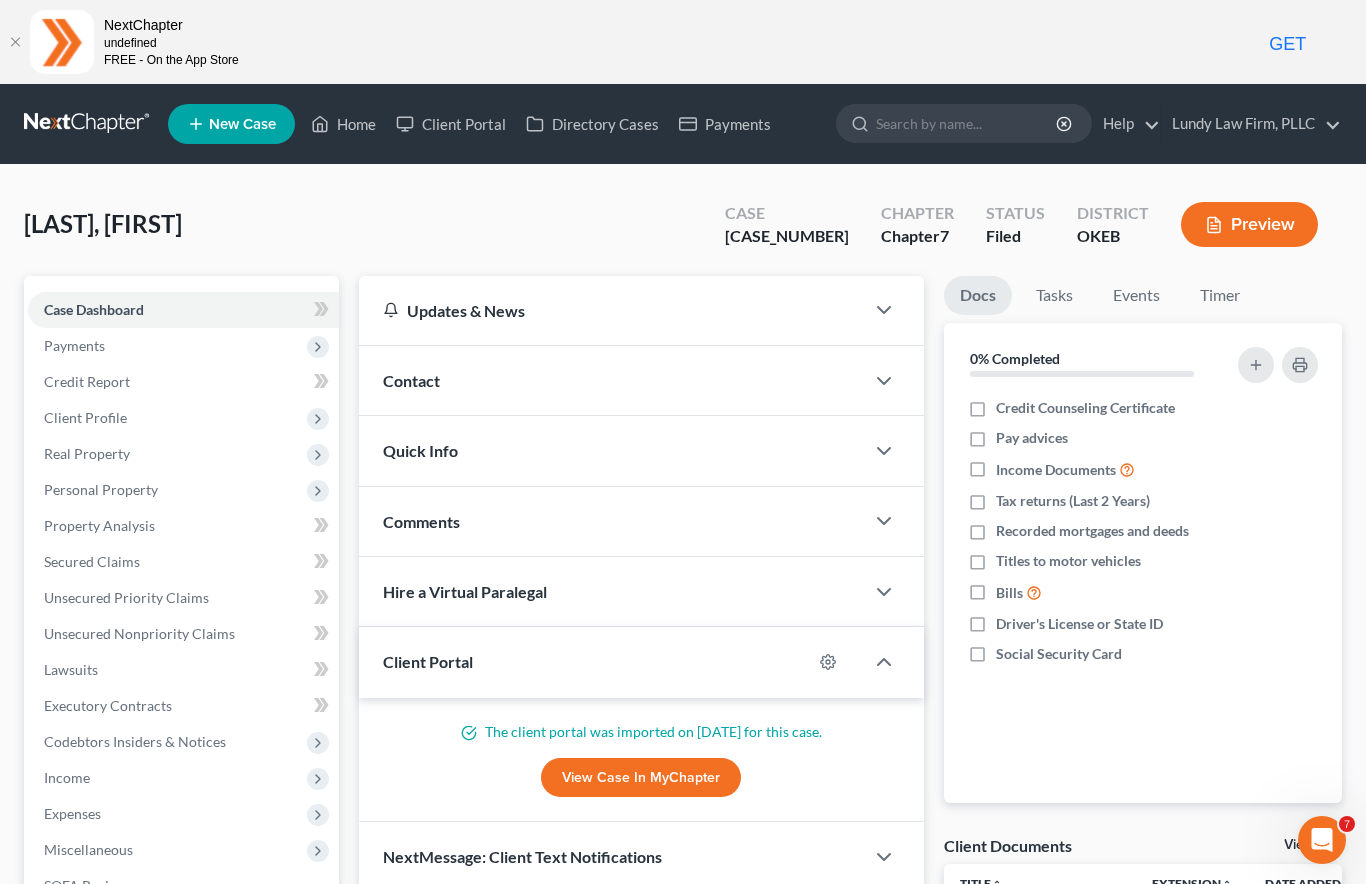 click on "Client Profile" at bounding box center [183, 418] 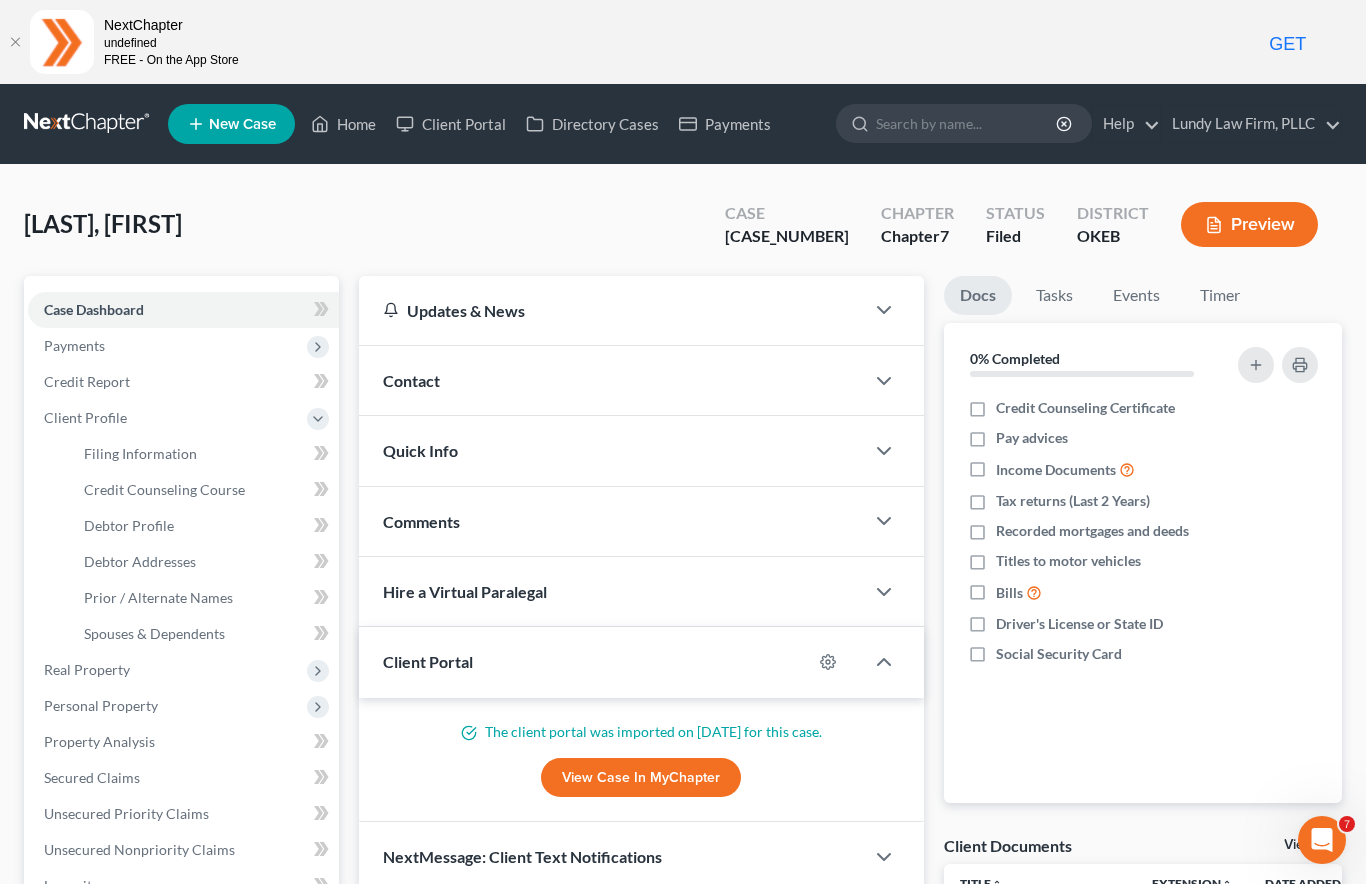 click on "Debtor Profile" at bounding box center (129, 525) 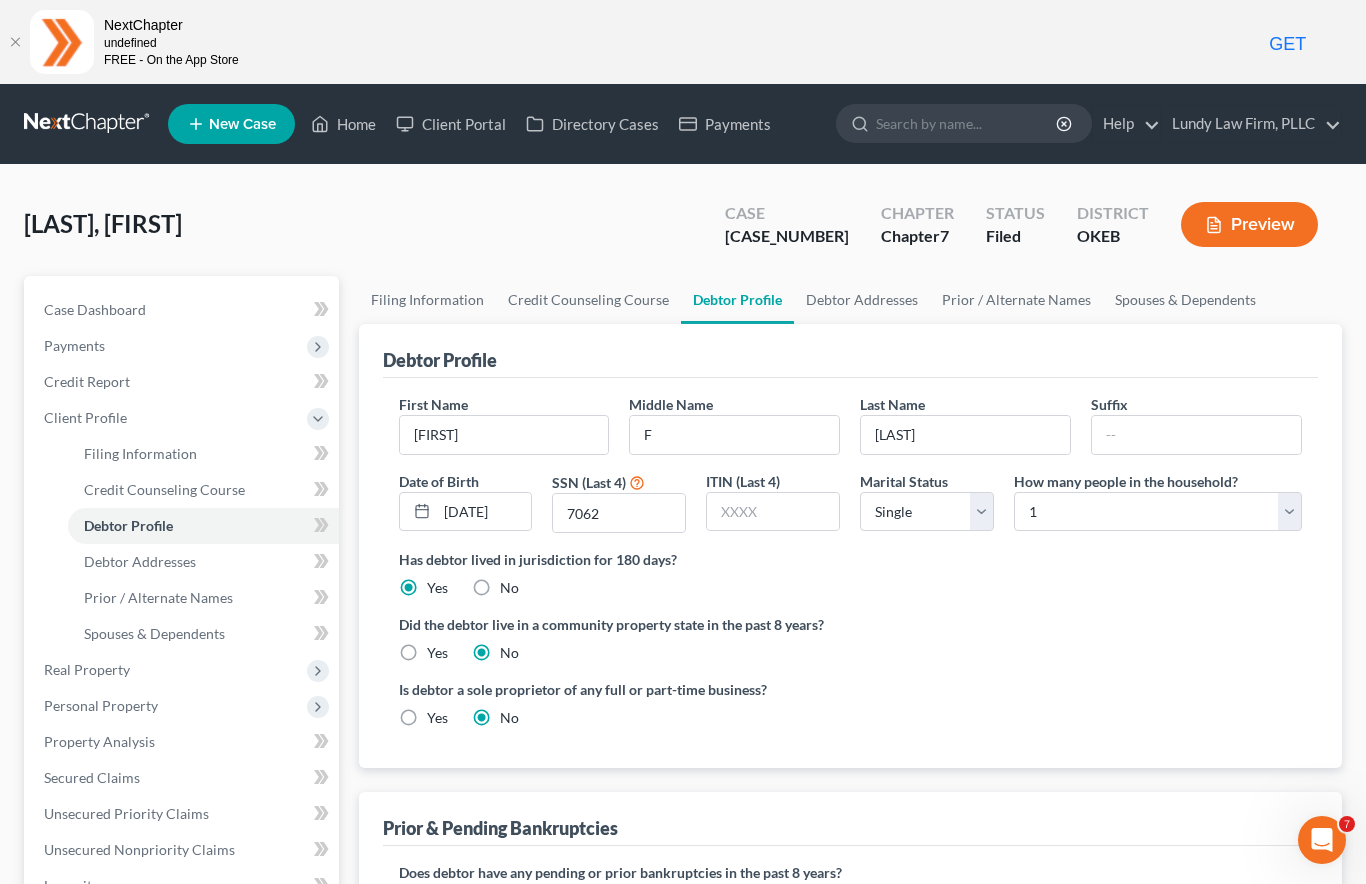 click on "Spouses & Dependents" at bounding box center (154, 633) 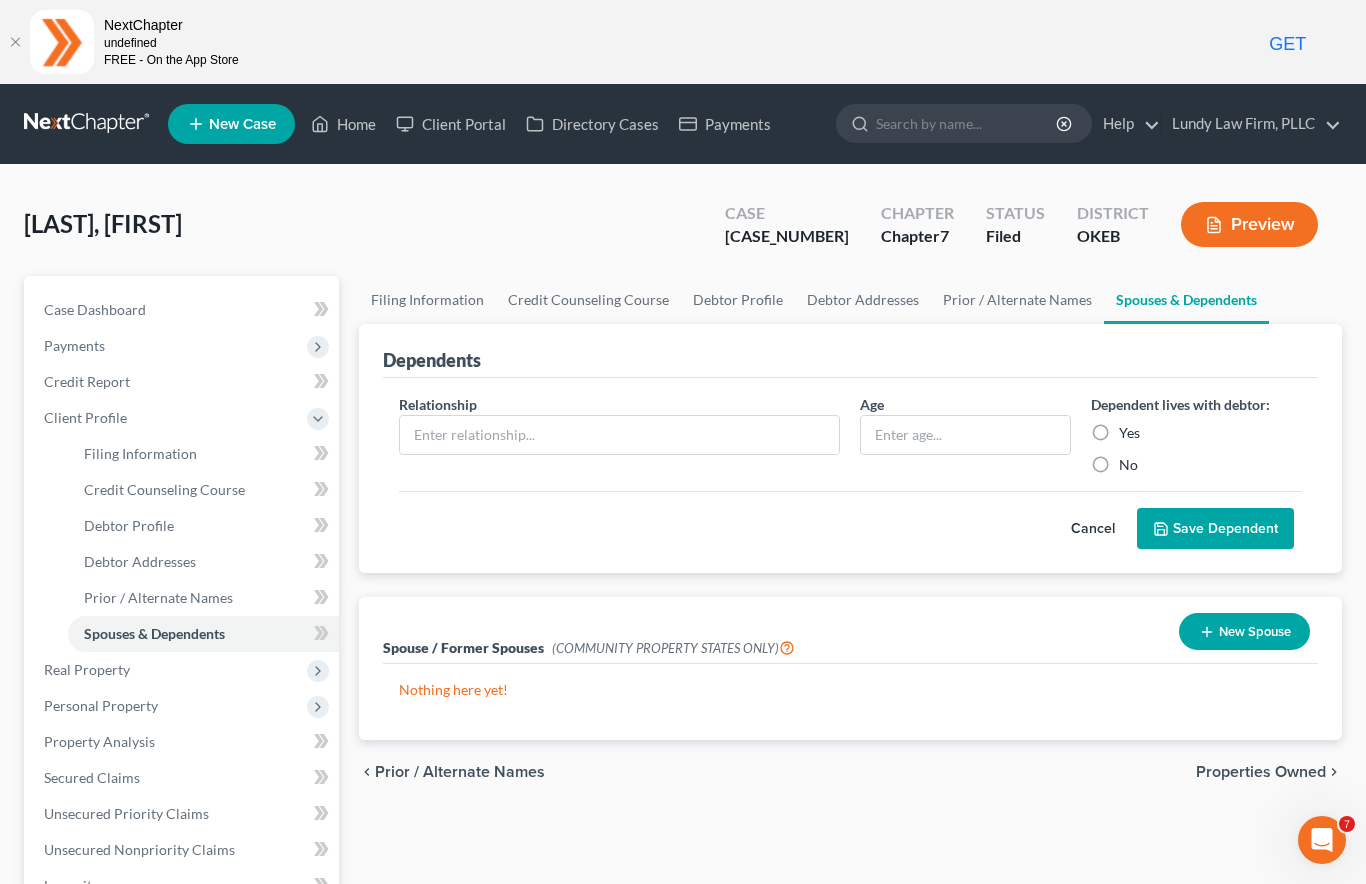click on "Debtor Profile" at bounding box center [129, 525] 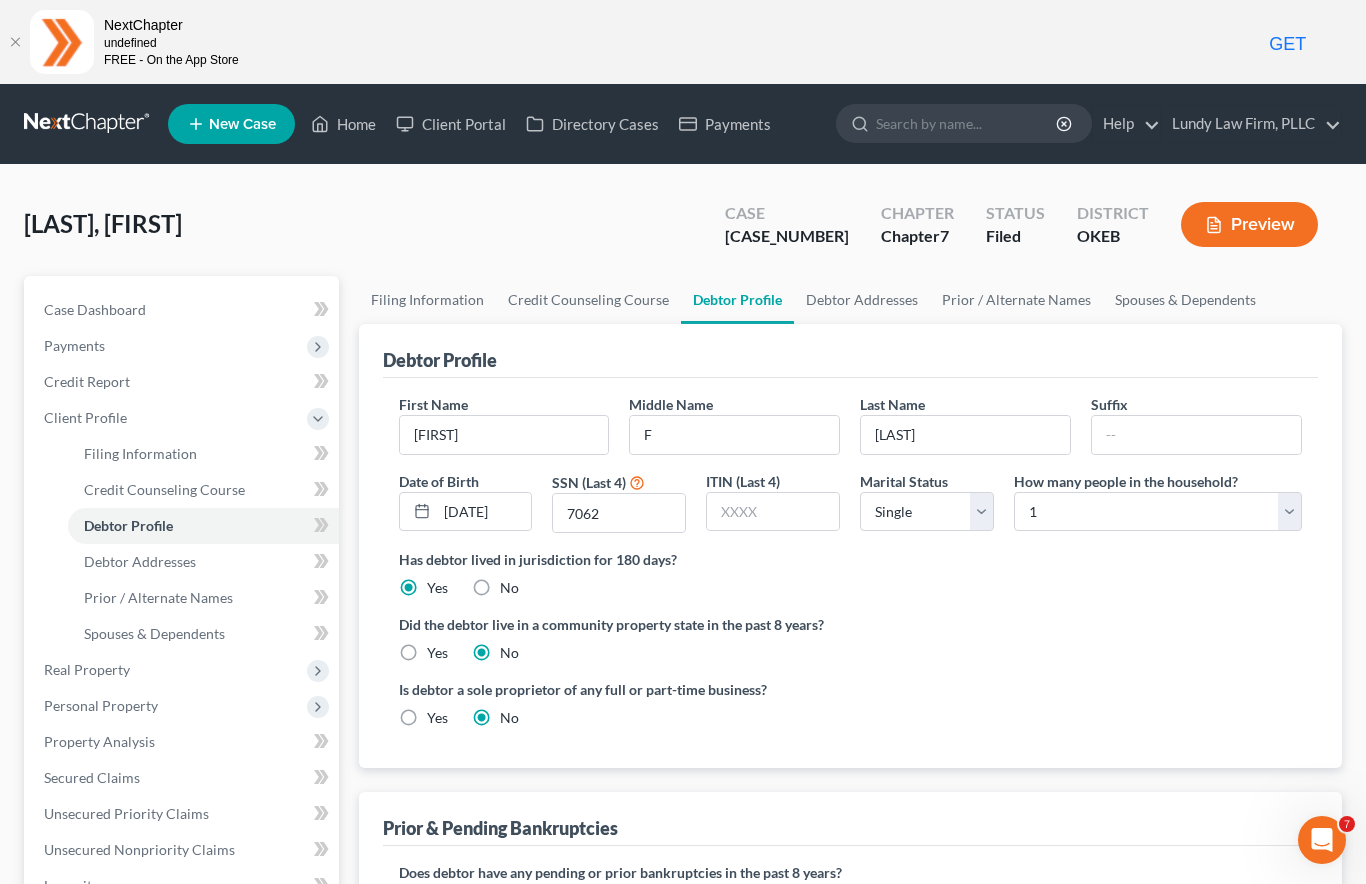 click on "Filing Information" at bounding box center (140, 453) 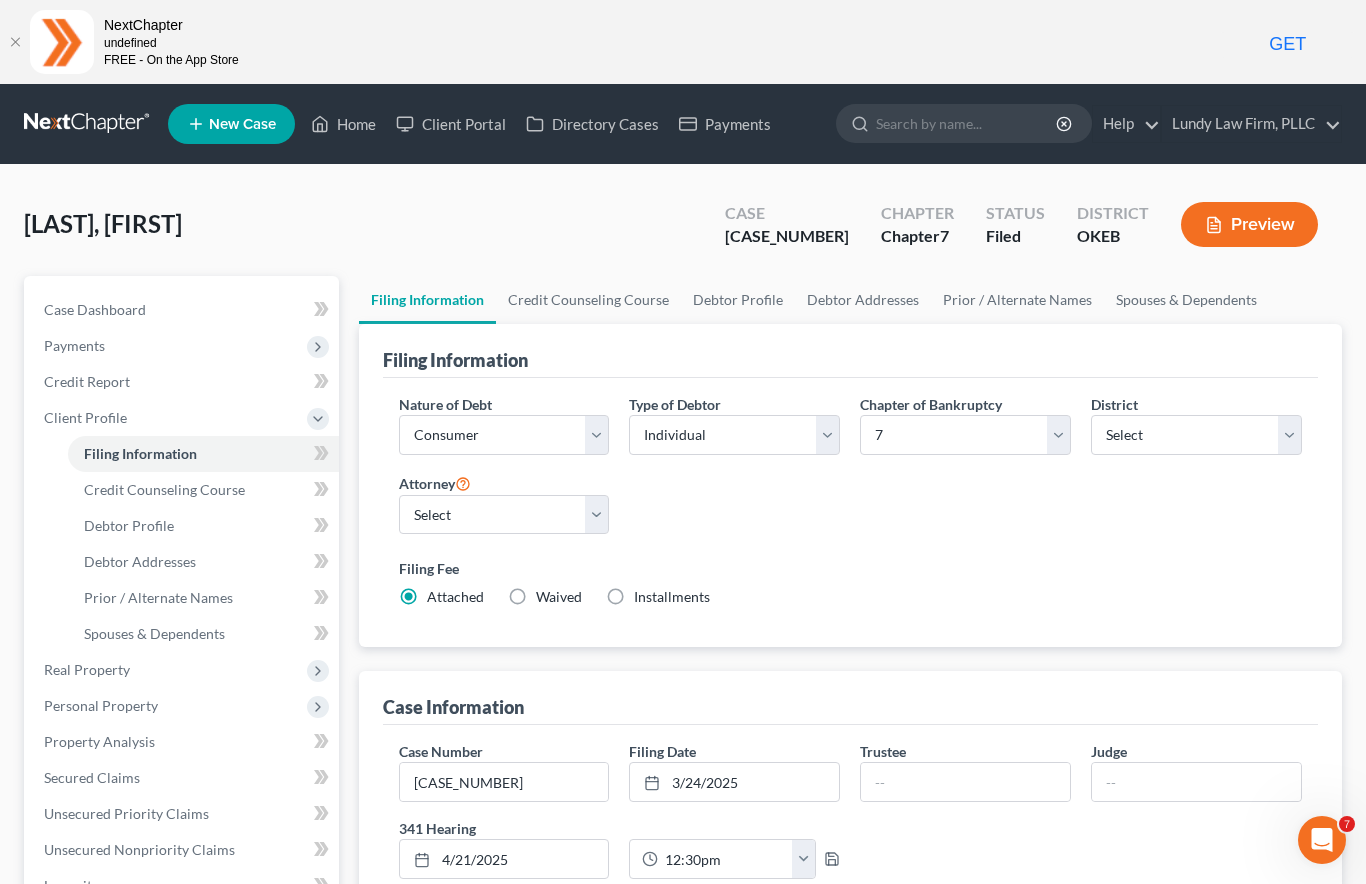 click at bounding box center (967, 123) 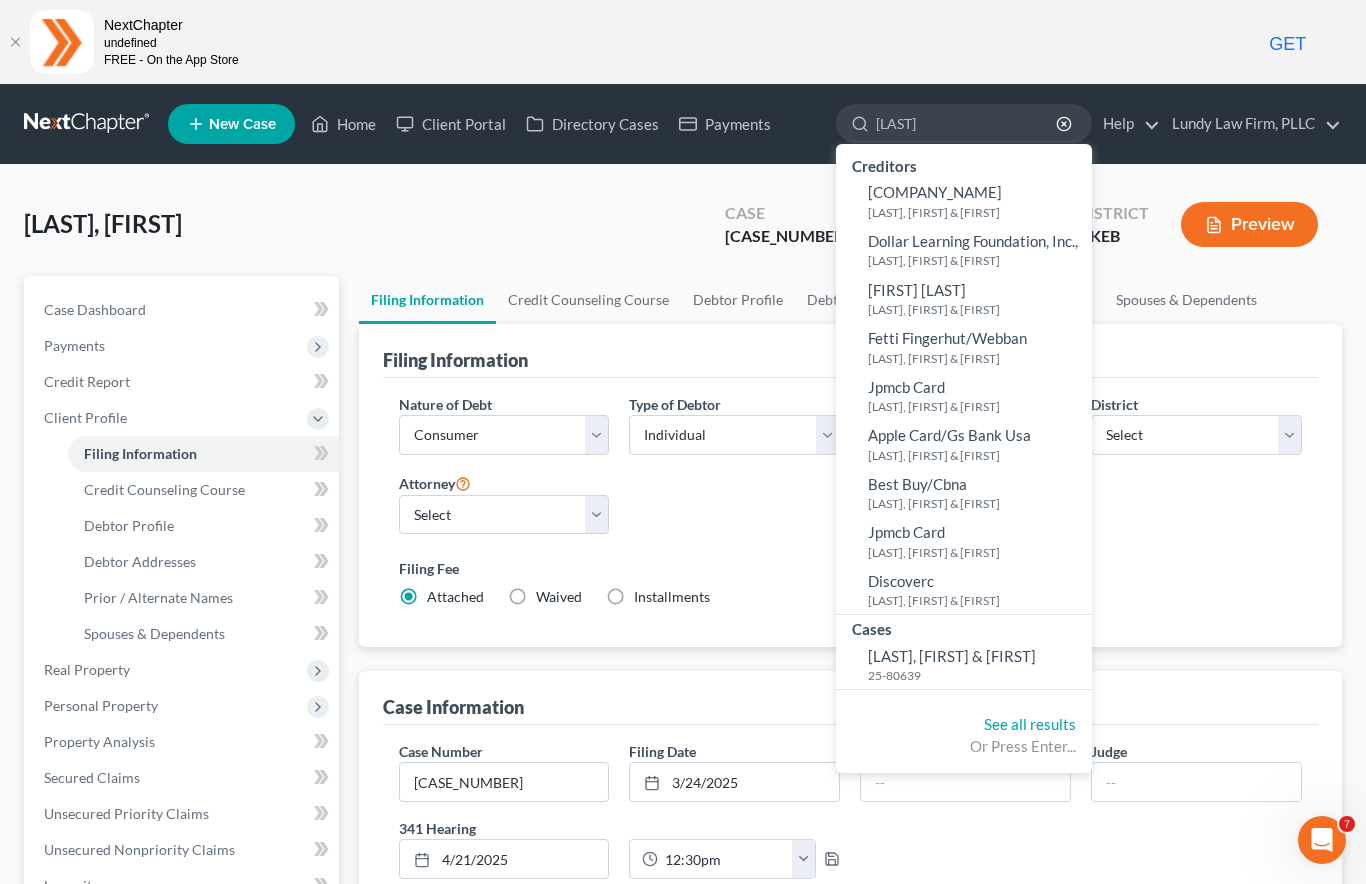 type on "Howell" 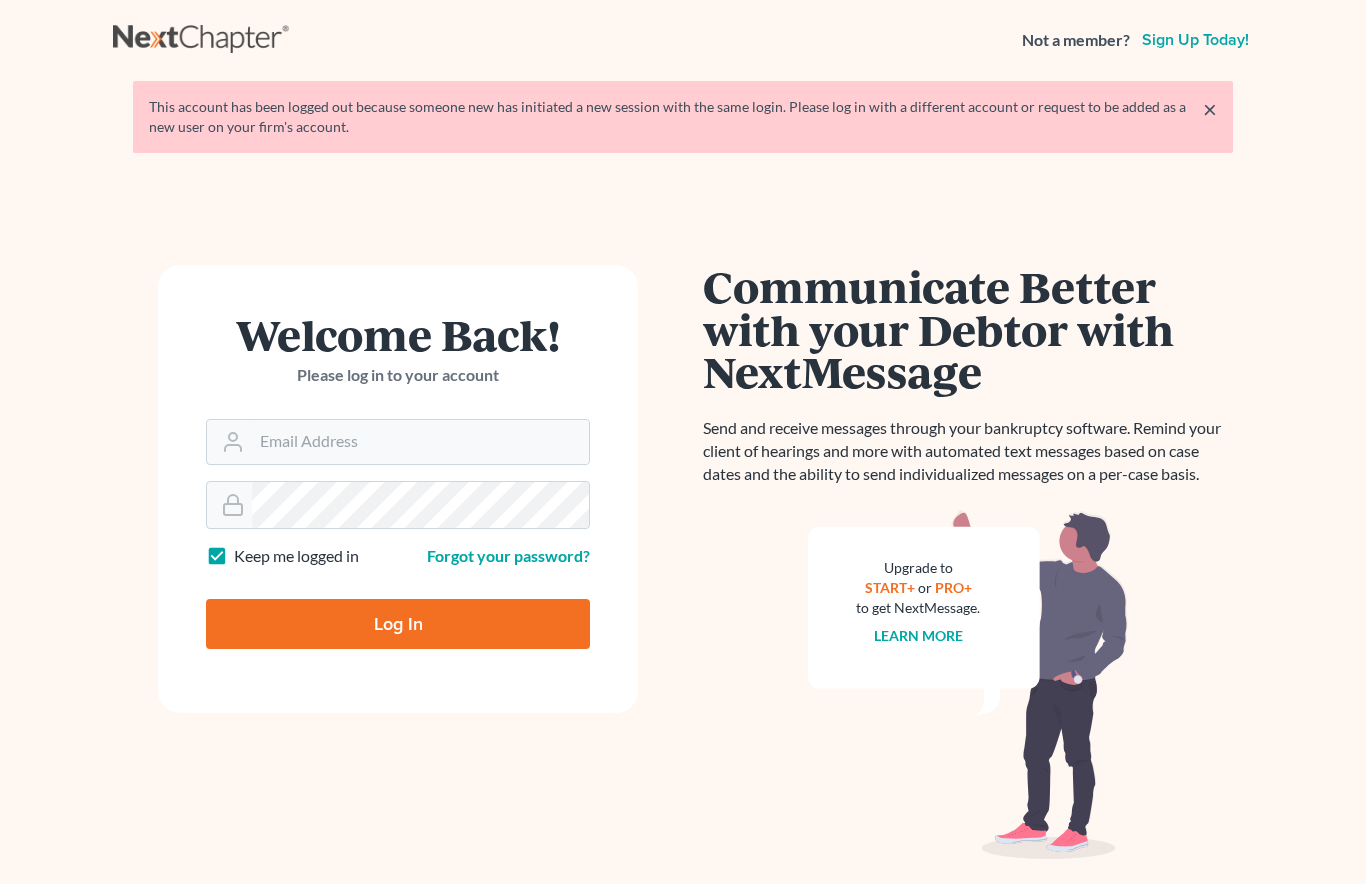 scroll, scrollTop: 0, scrollLeft: 0, axis: both 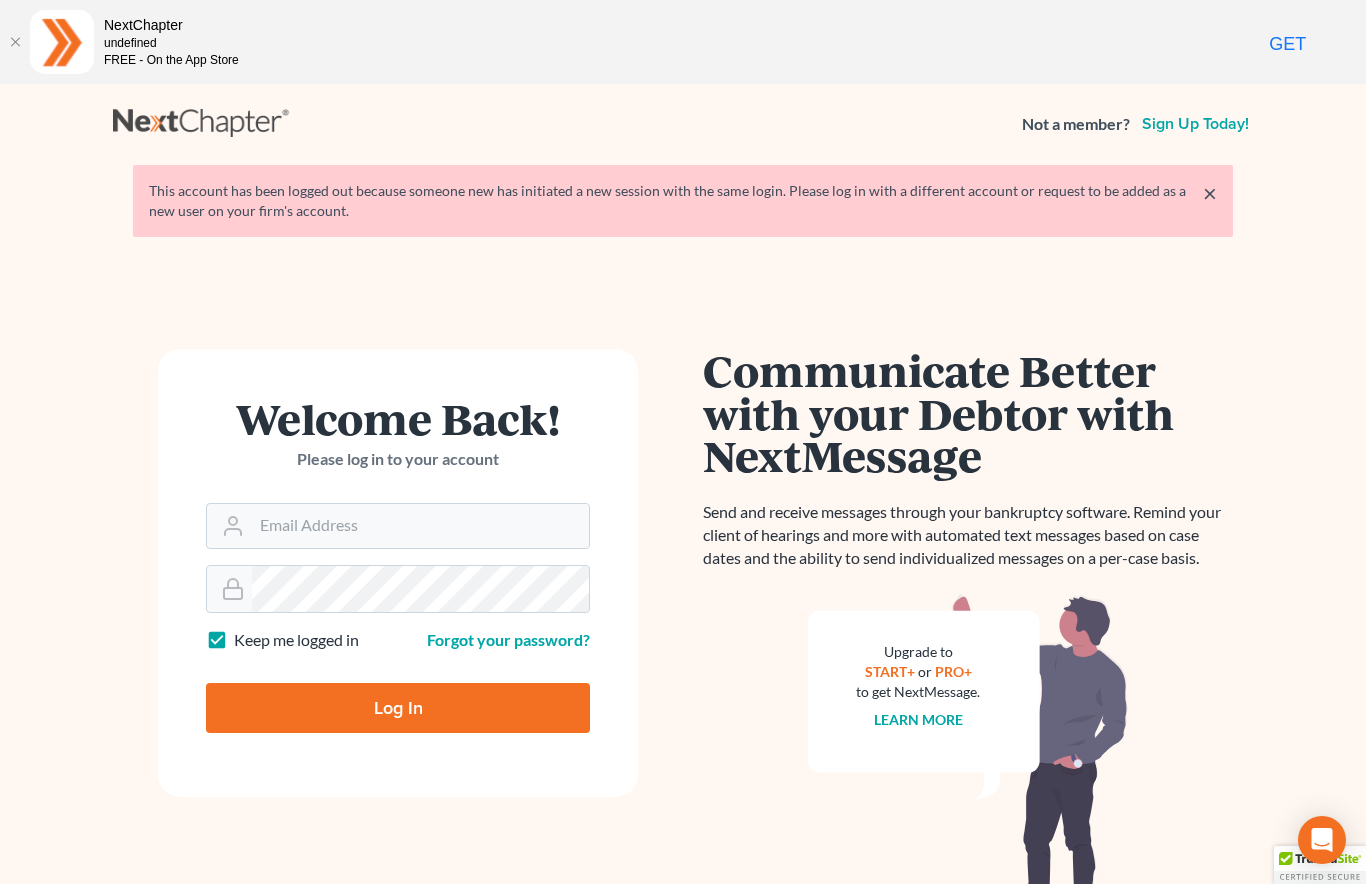 click on "Log In" at bounding box center (398, 708) 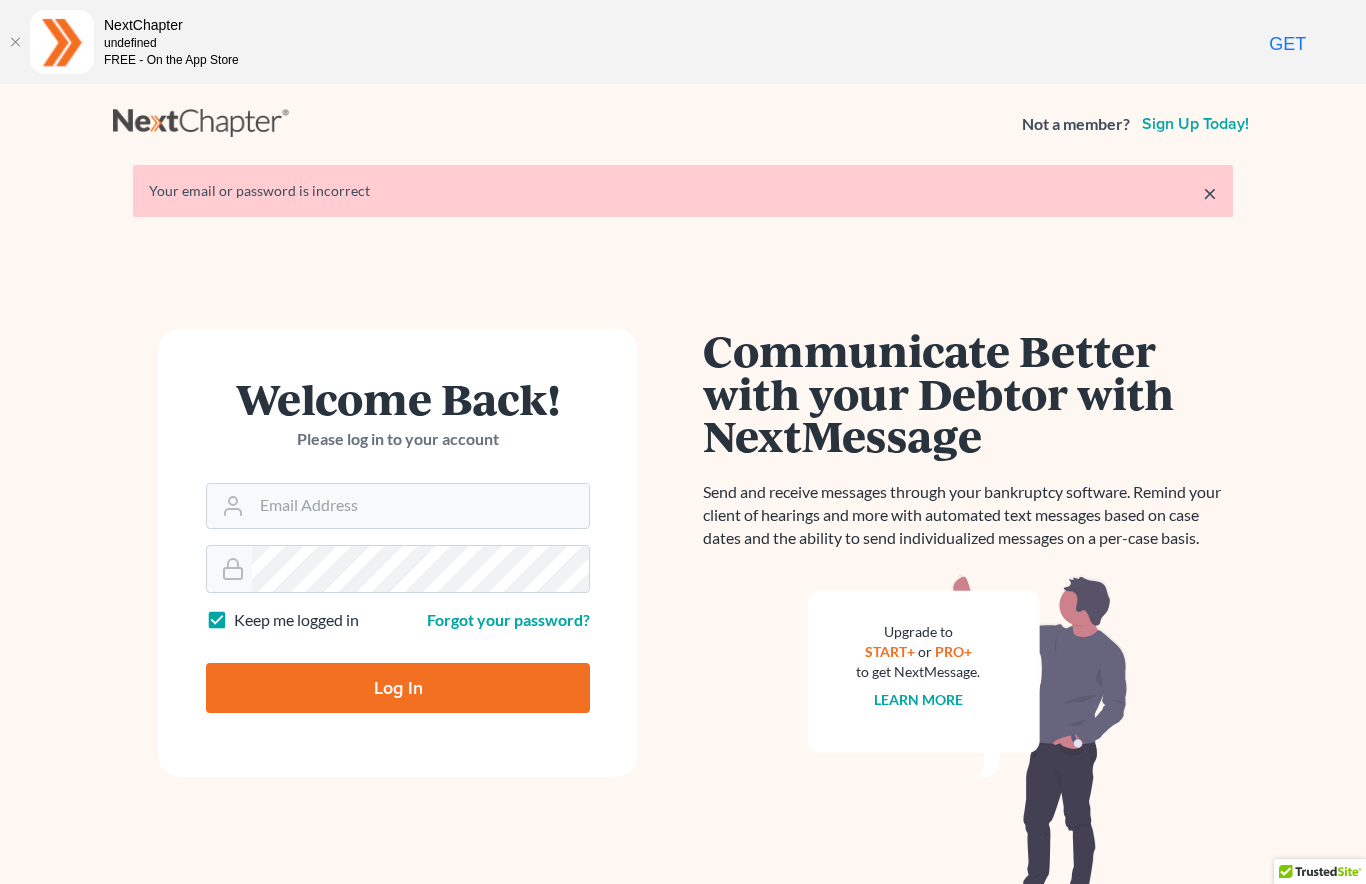 scroll, scrollTop: 0, scrollLeft: 0, axis: both 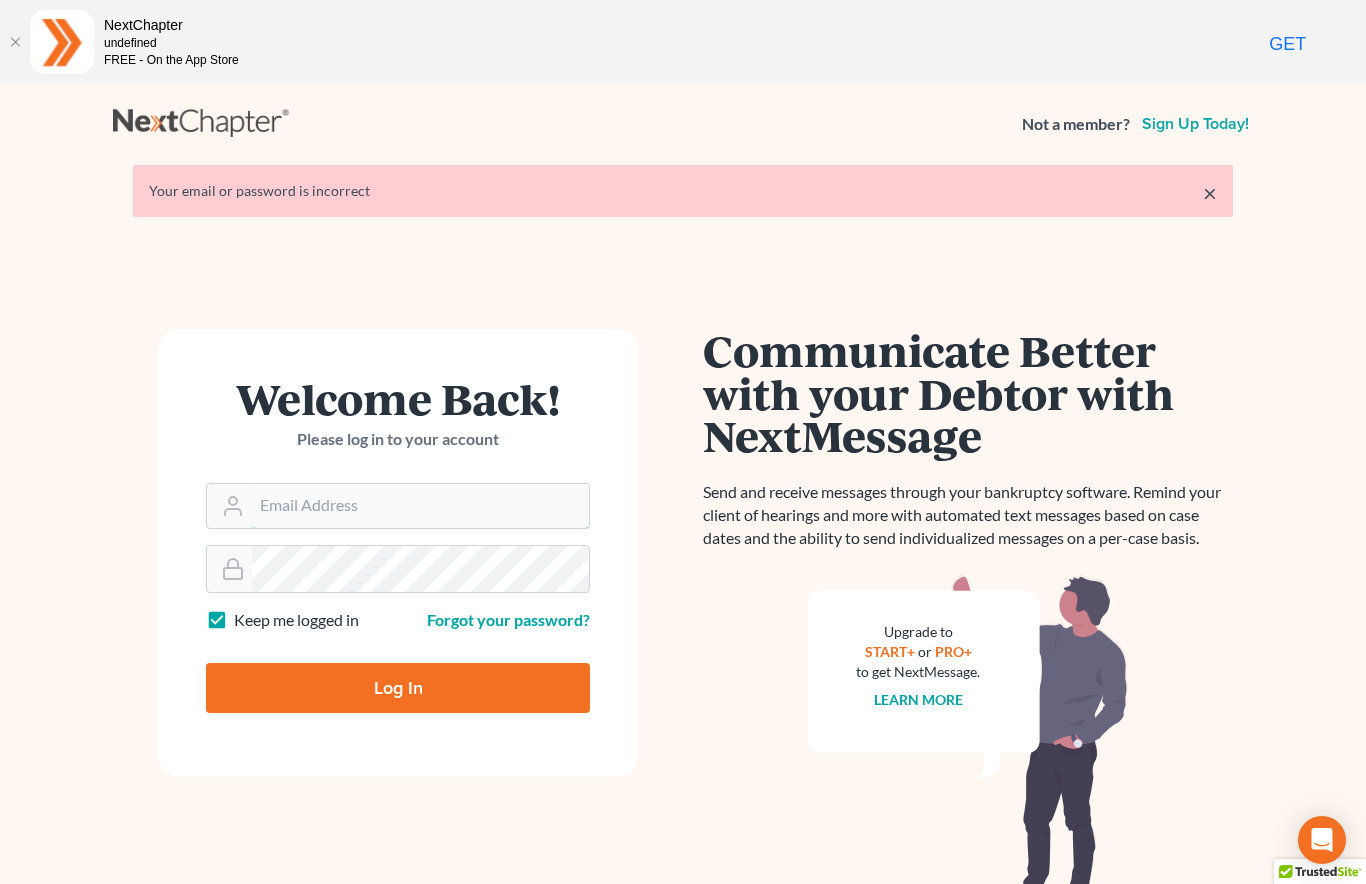 click on "Email Address" at bounding box center (420, 506) 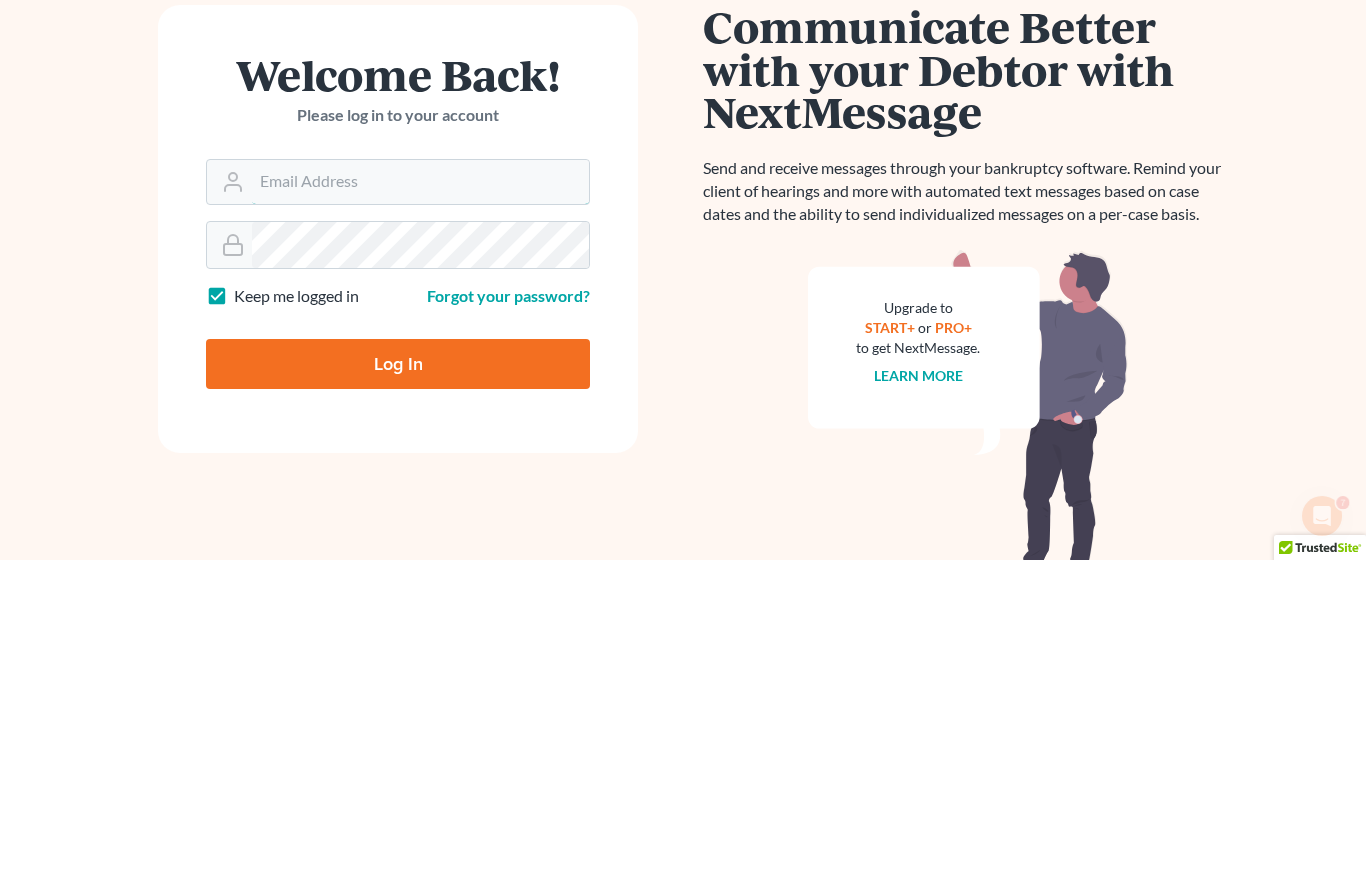 scroll, scrollTop: 0, scrollLeft: 0, axis: both 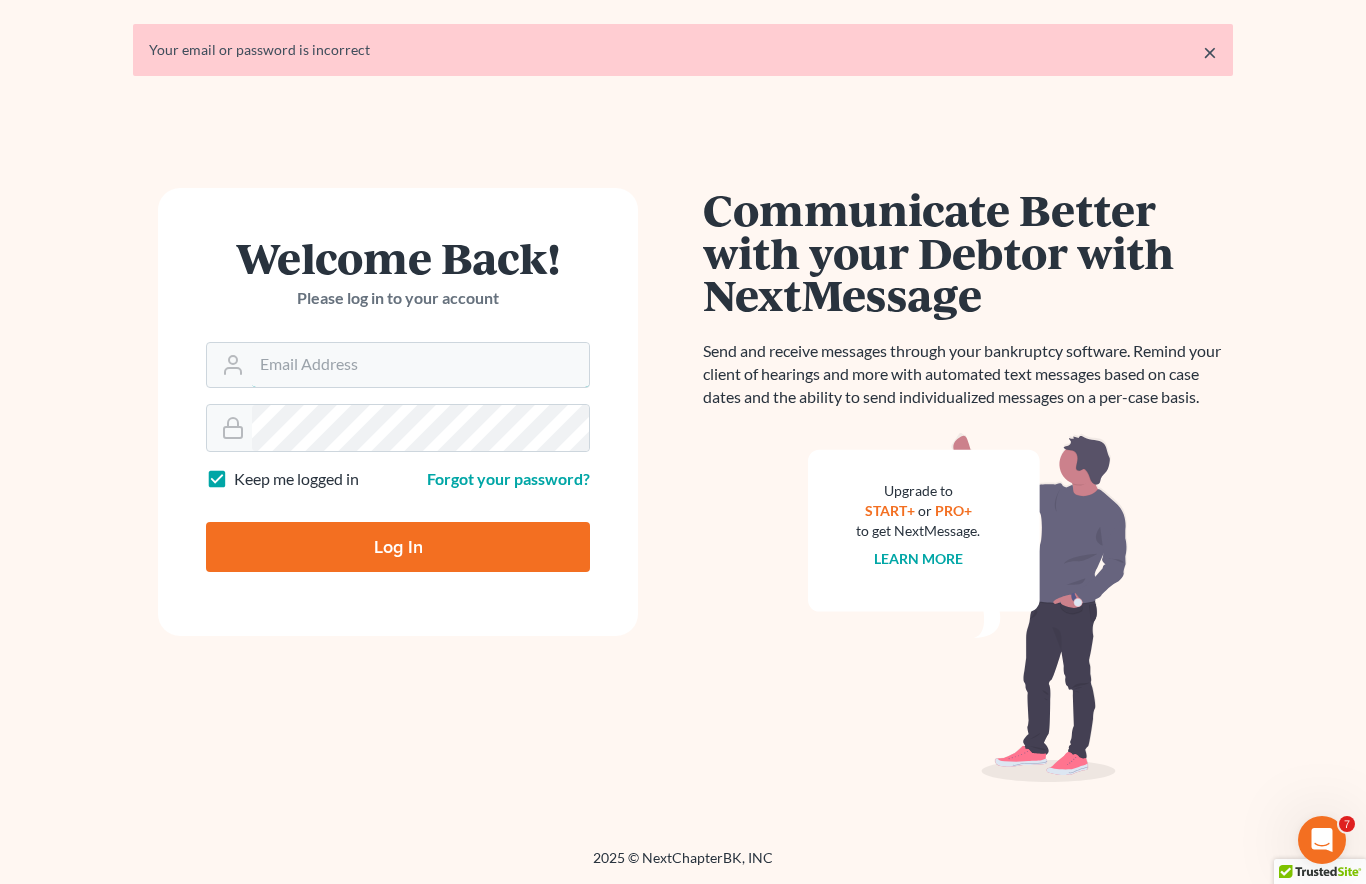 type on "jerry@lundylawfirm.com" 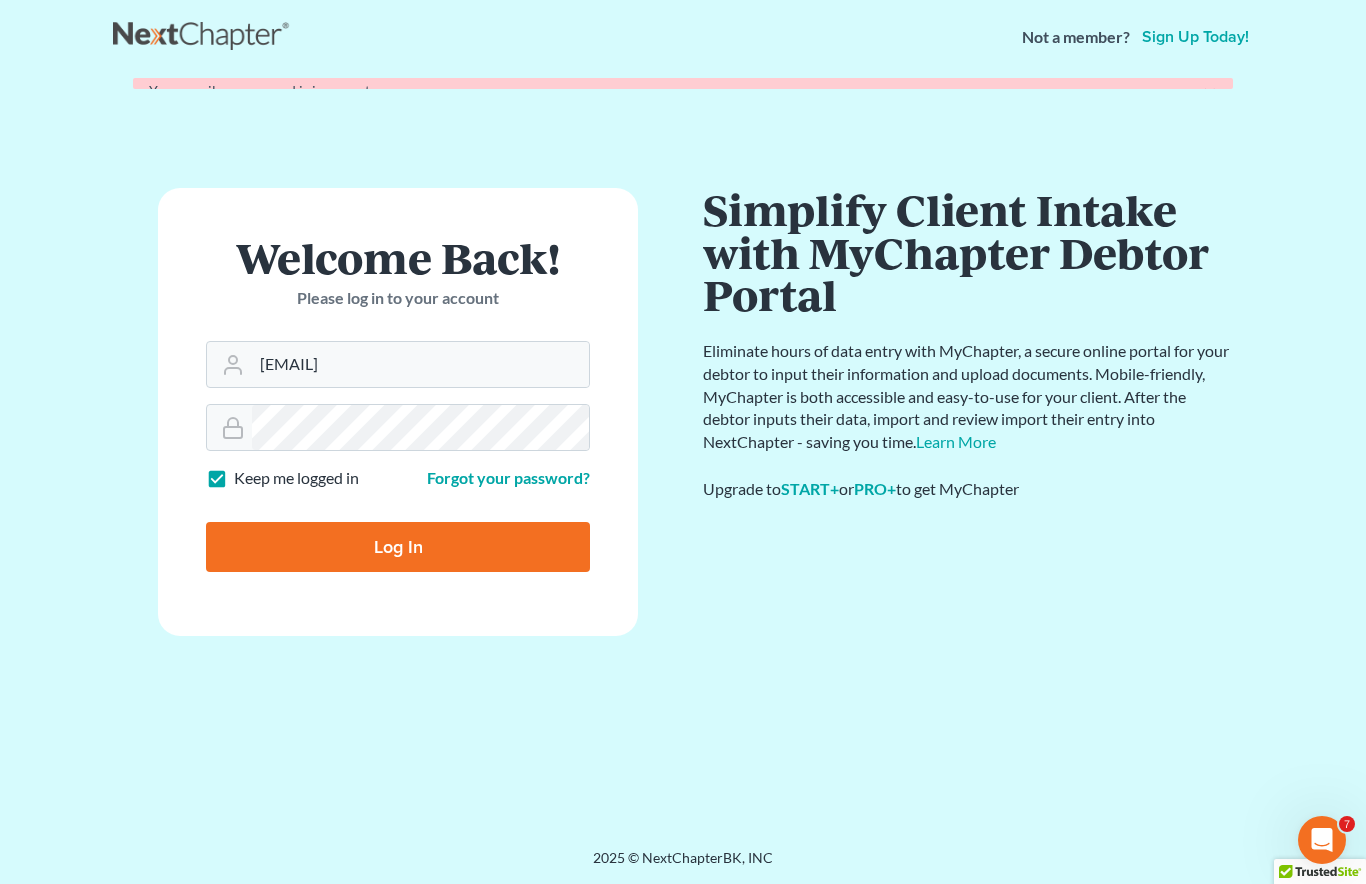 scroll, scrollTop: 84, scrollLeft: 0, axis: vertical 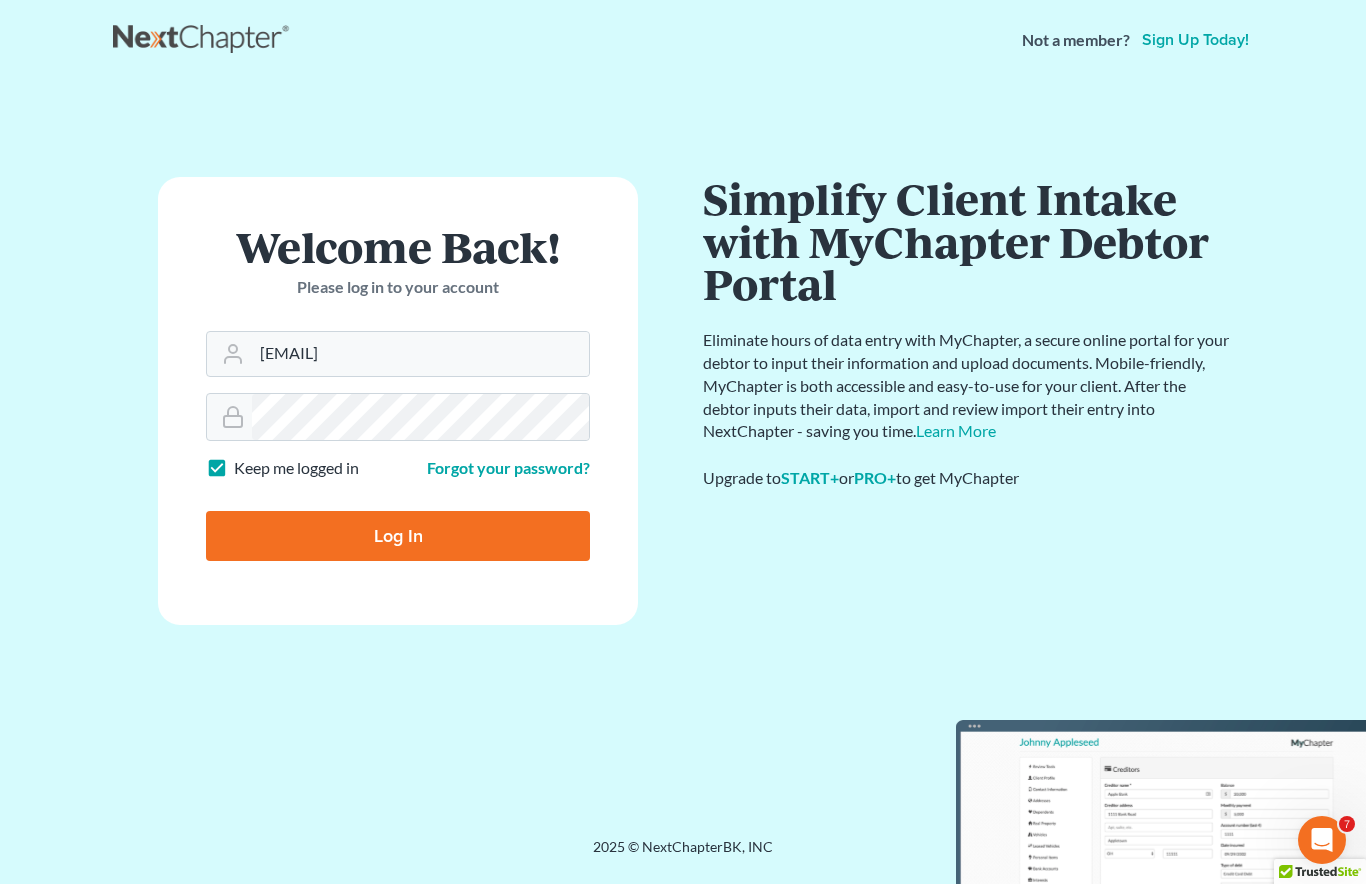 click on "Log In" at bounding box center [398, 536] 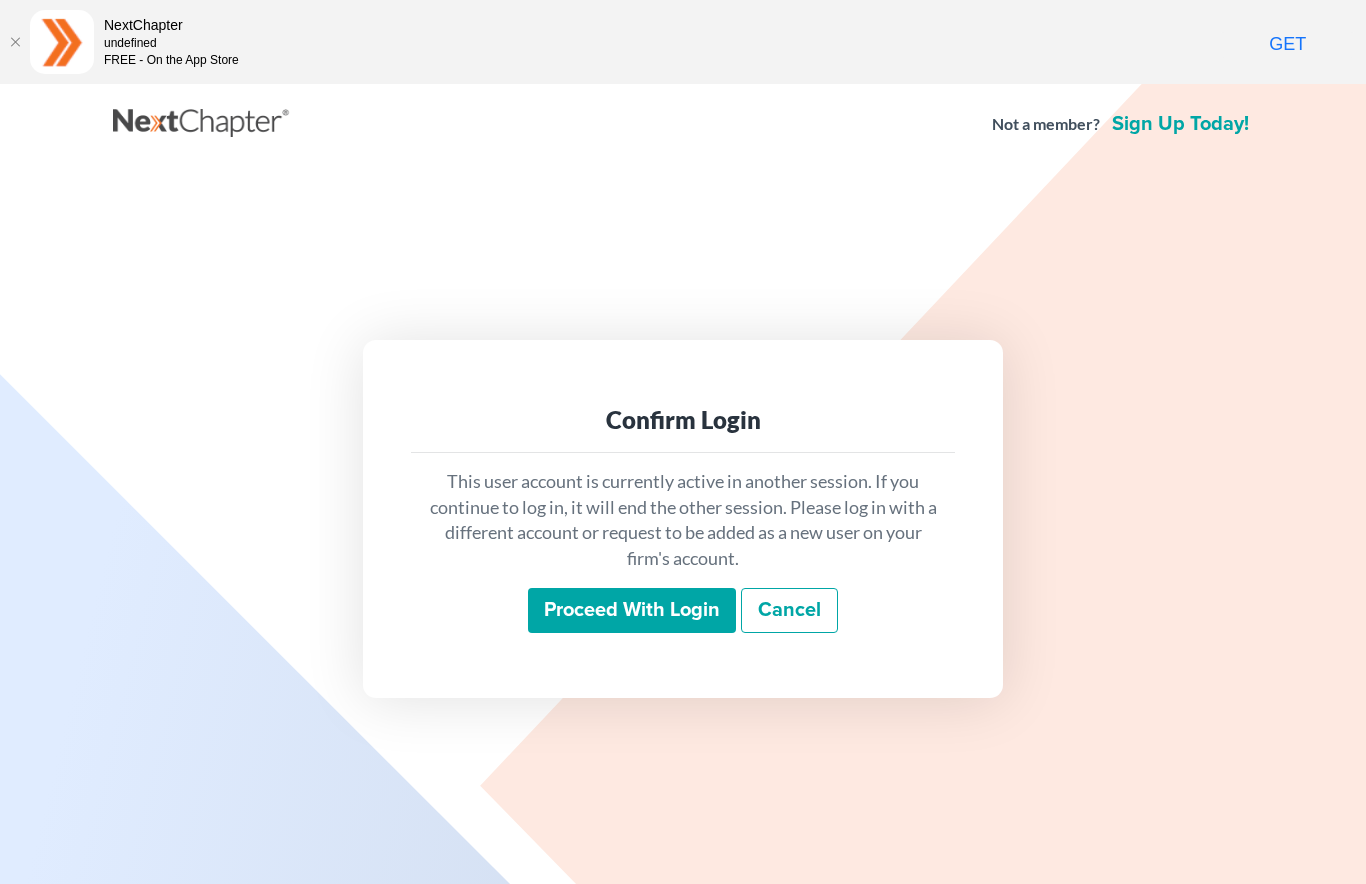 scroll, scrollTop: 0, scrollLeft: 0, axis: both 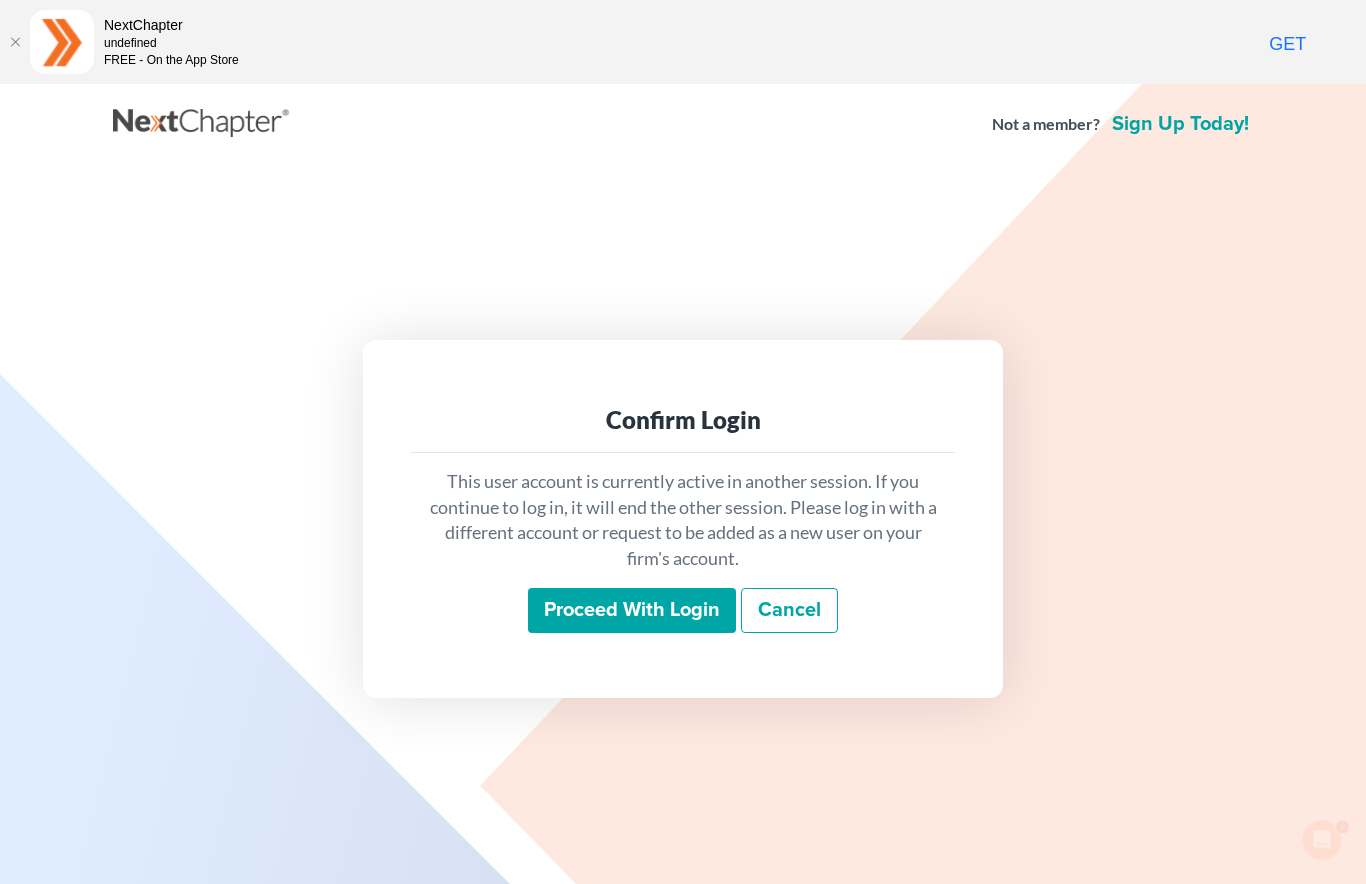 click on "Proceed with login" at bounding box center (632, 611) 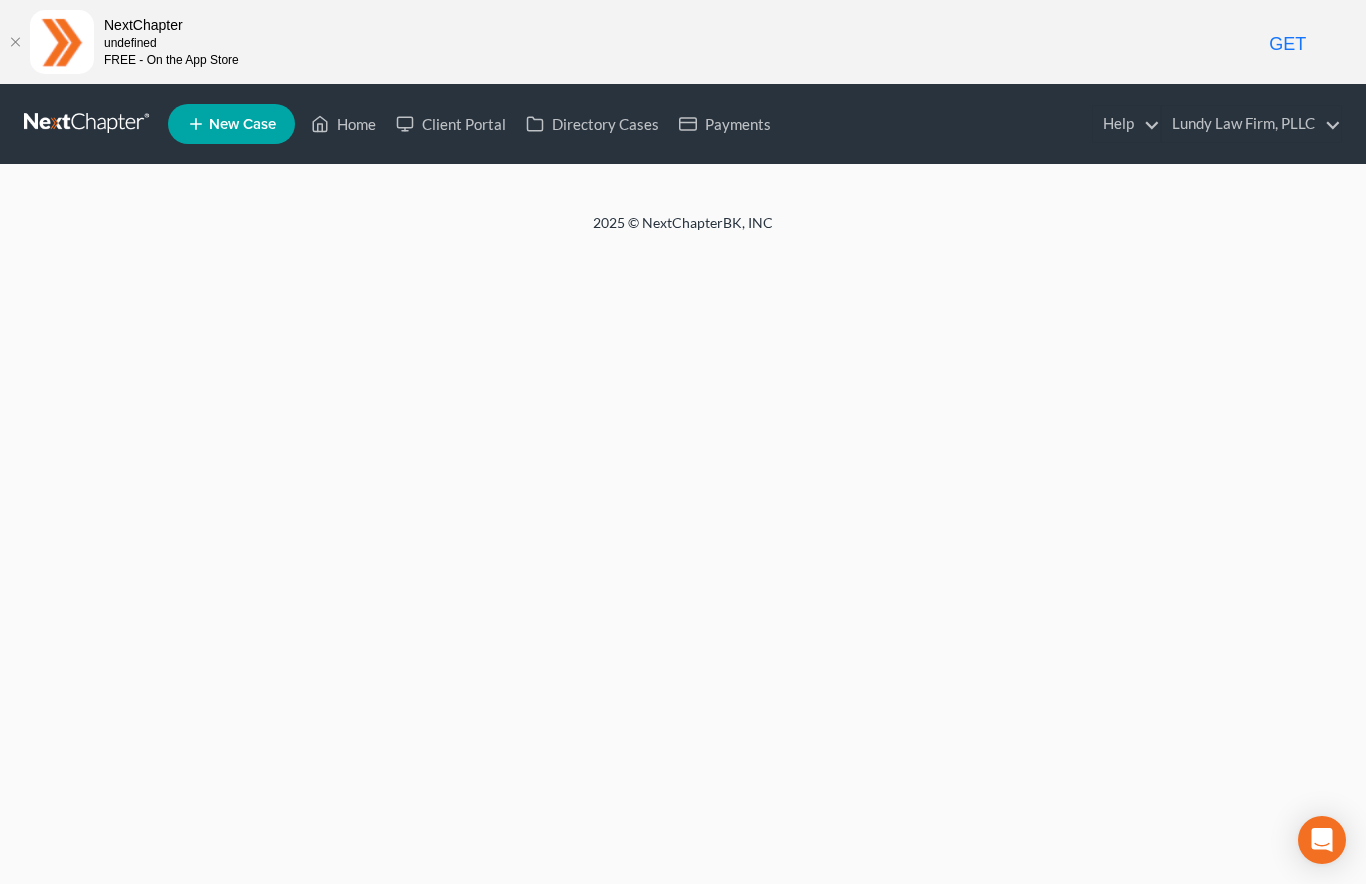 scroll, scrollTop: 0, scrollLeft: 0, axis: both 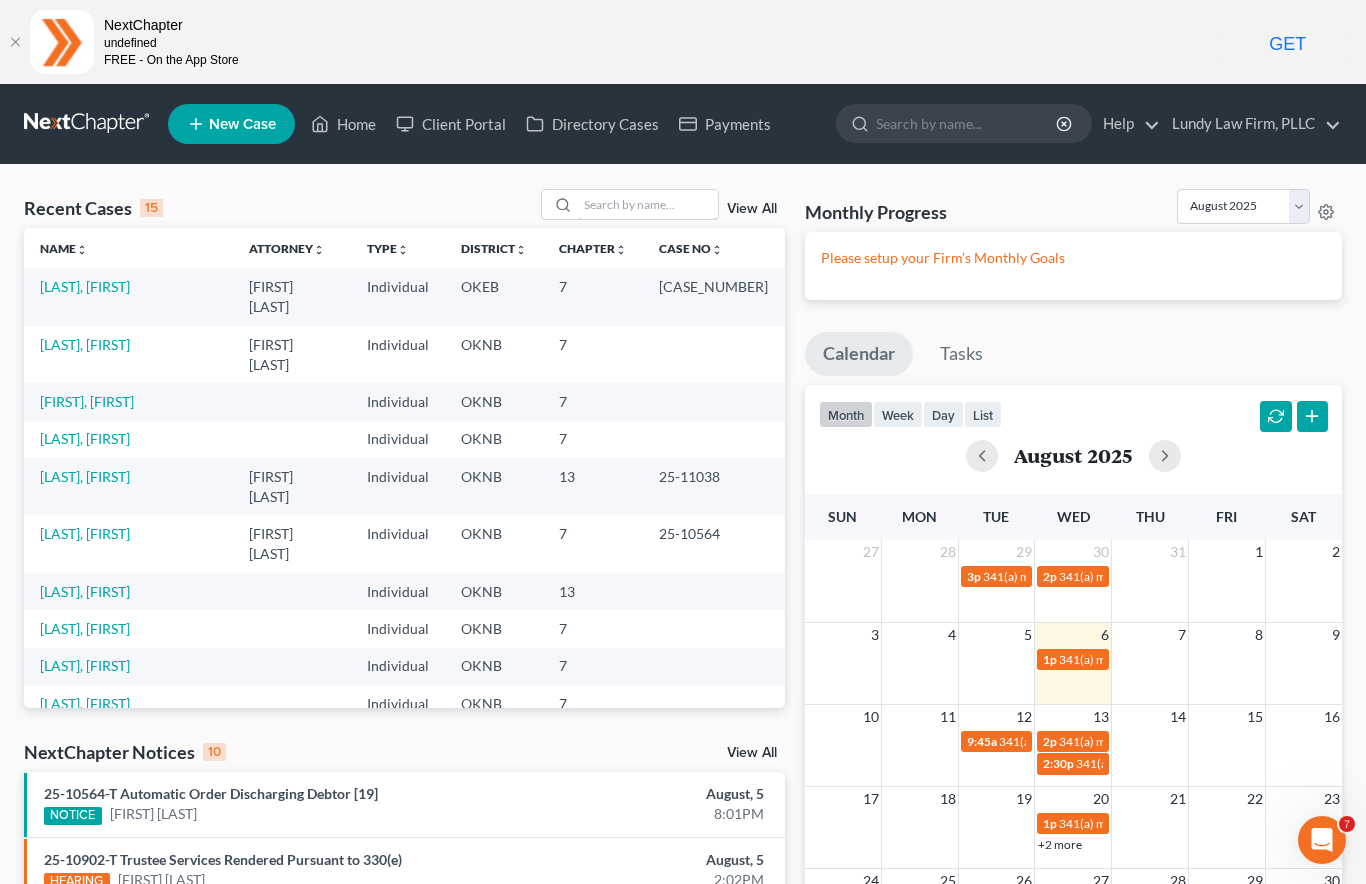 click at bounding box center [648, 204] 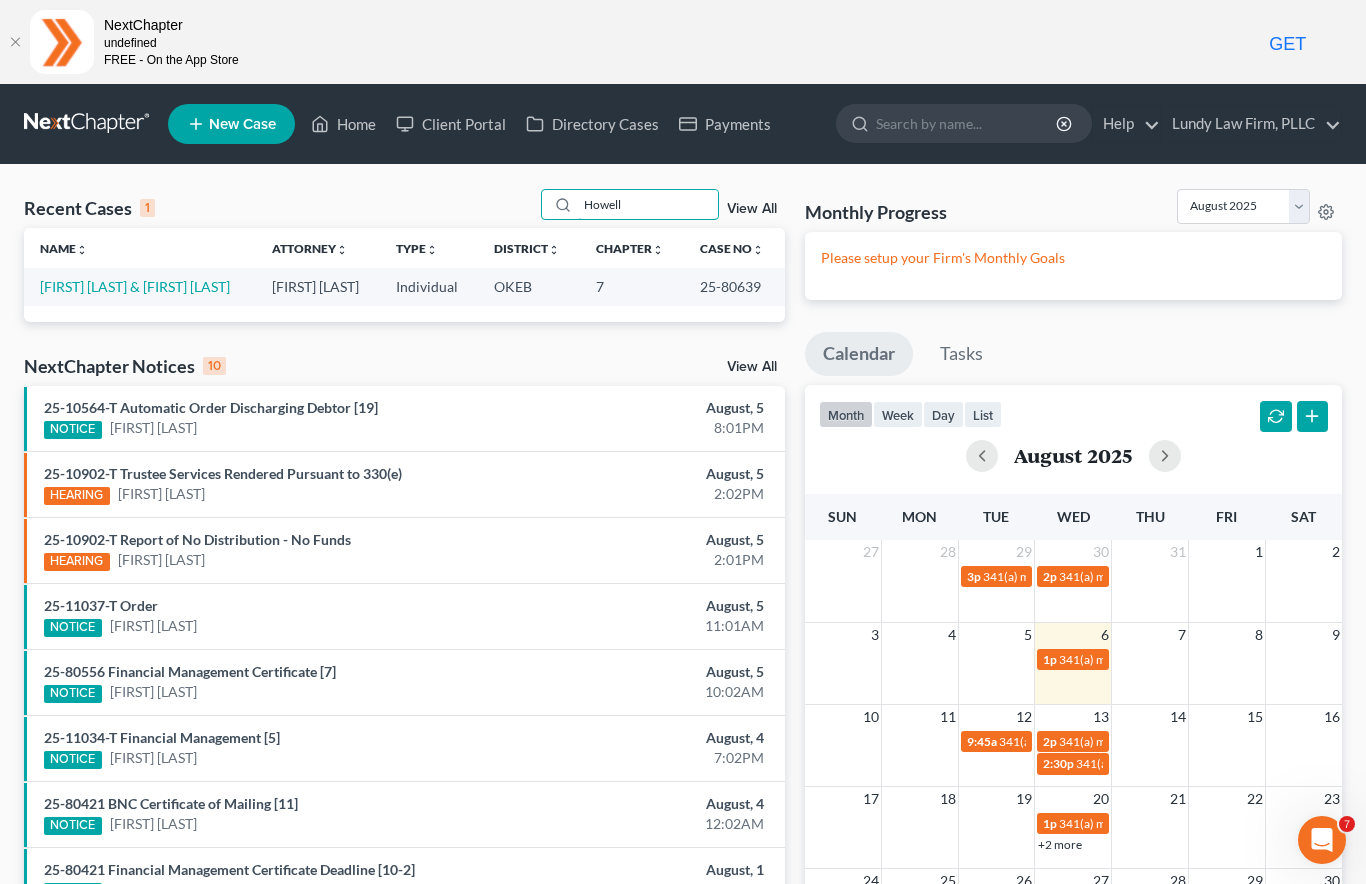 type on "Howell" 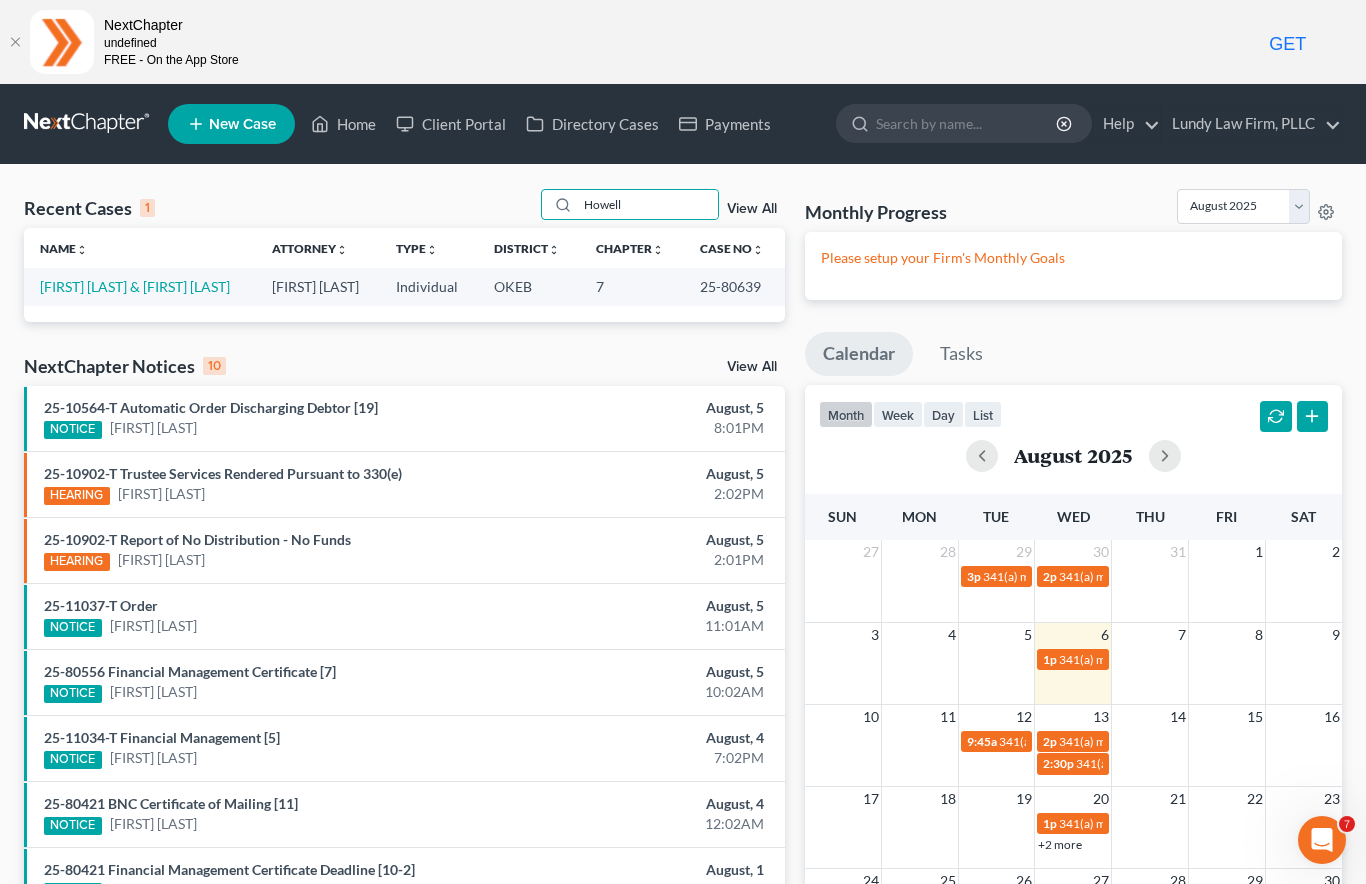 click on "[FIRST] [LAST] & [FIRST] [LAST]" at bounding box center (135, 286) 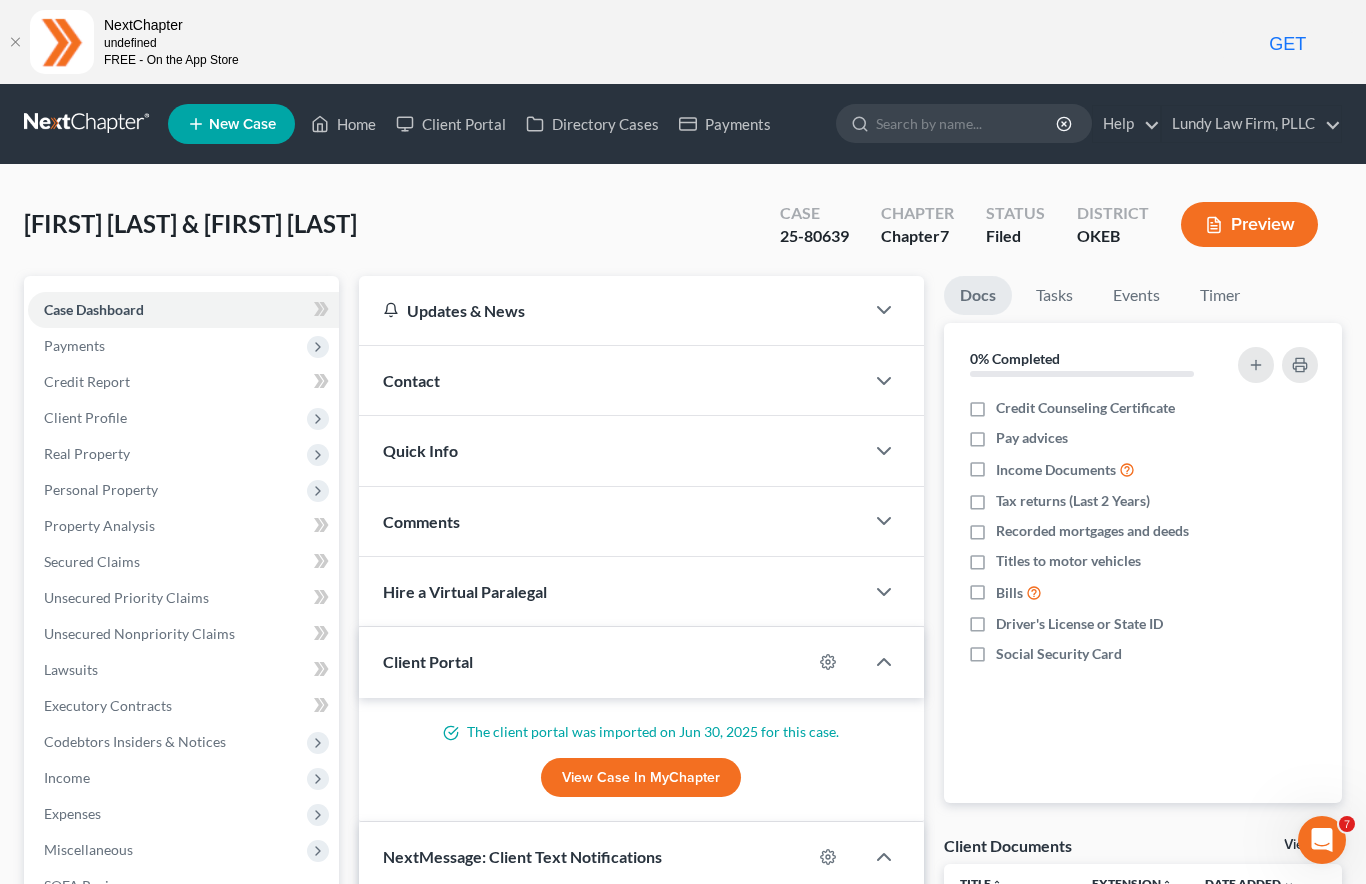 click on "Personal Property" at bounding box center [183, 490] 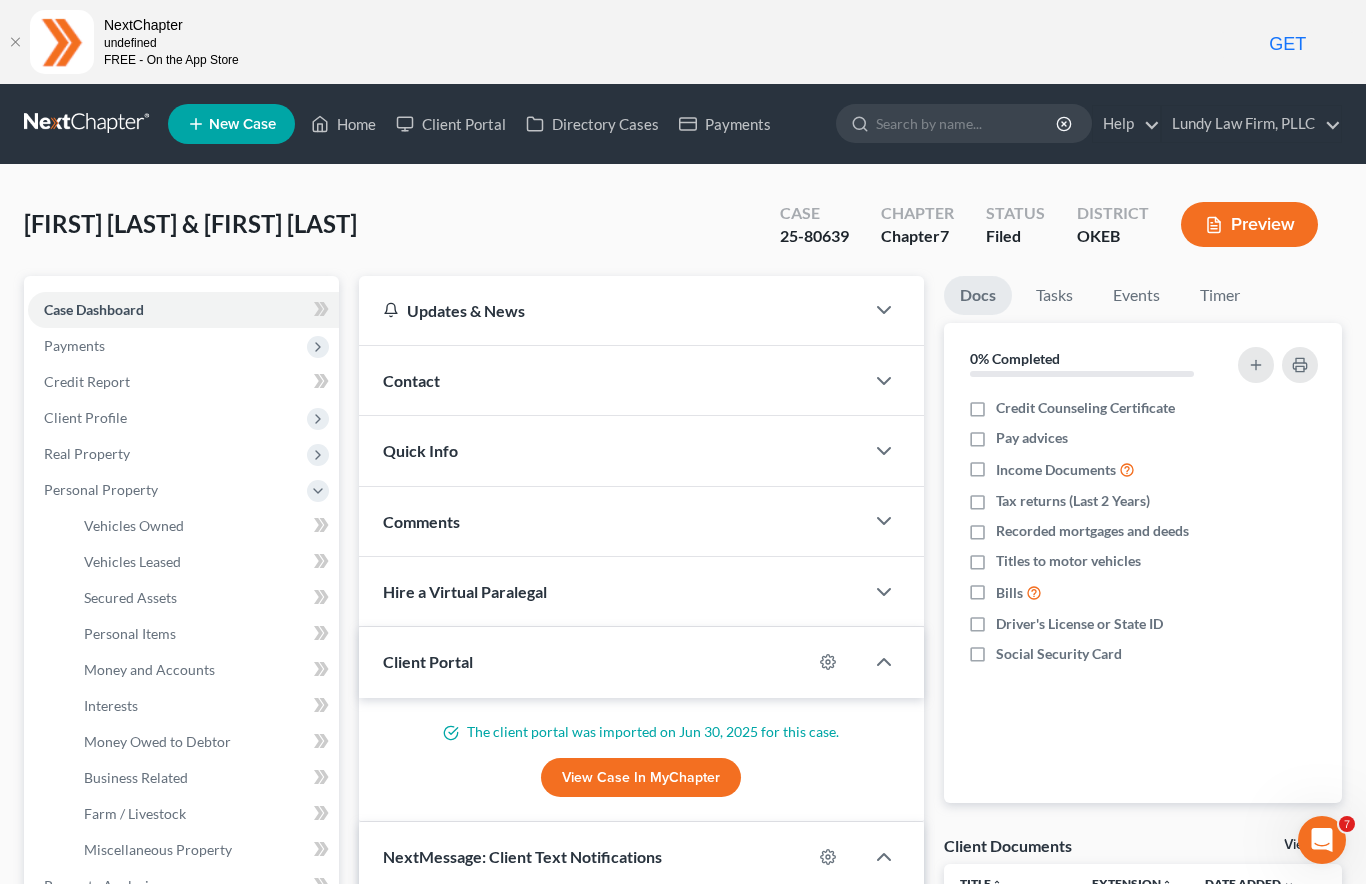 click on "Vehicles Owned" at bounding box center [203, 526] 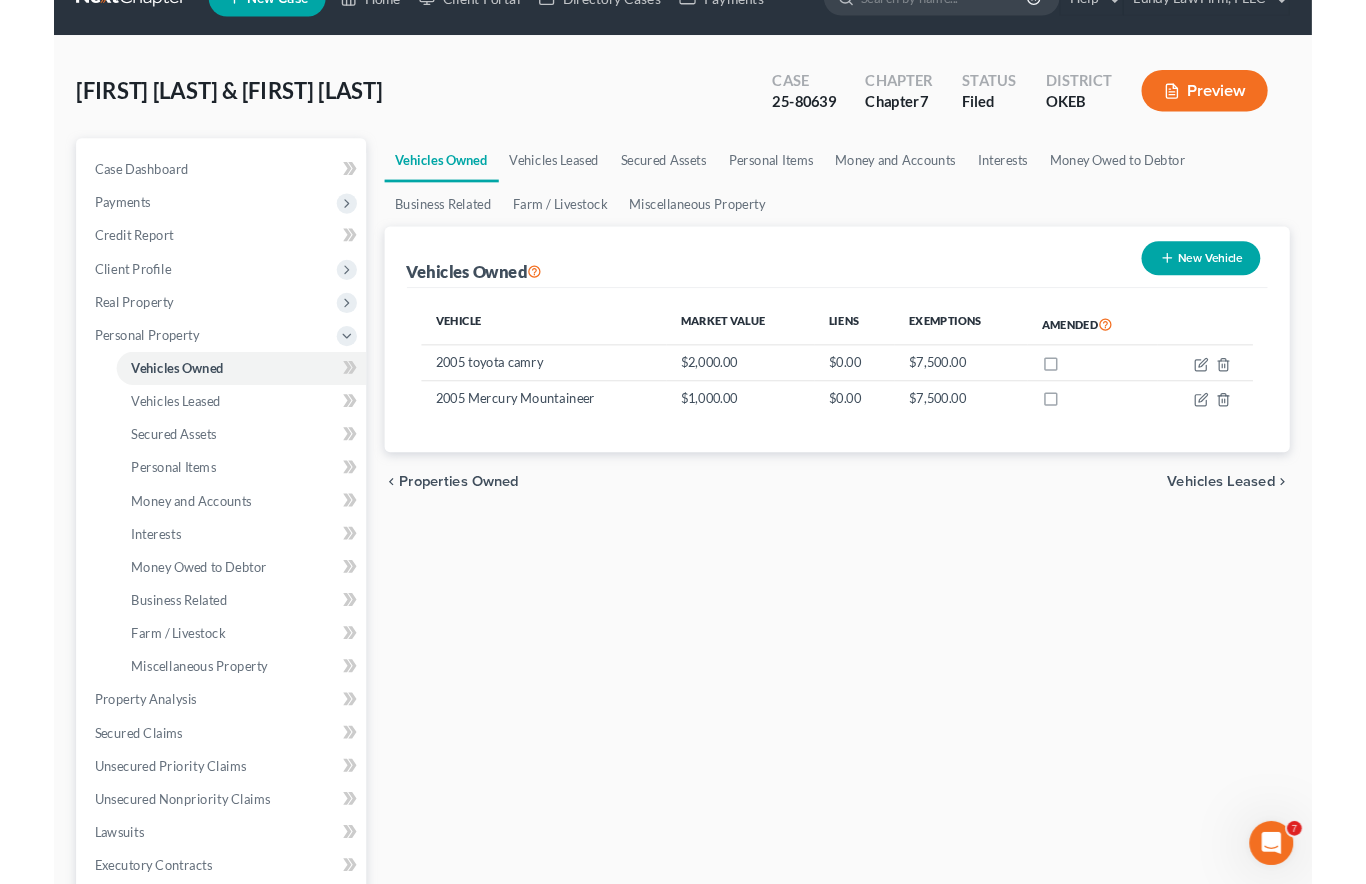 scroll, scrollTop: 203, scrollLeft: 0, axis: vertical 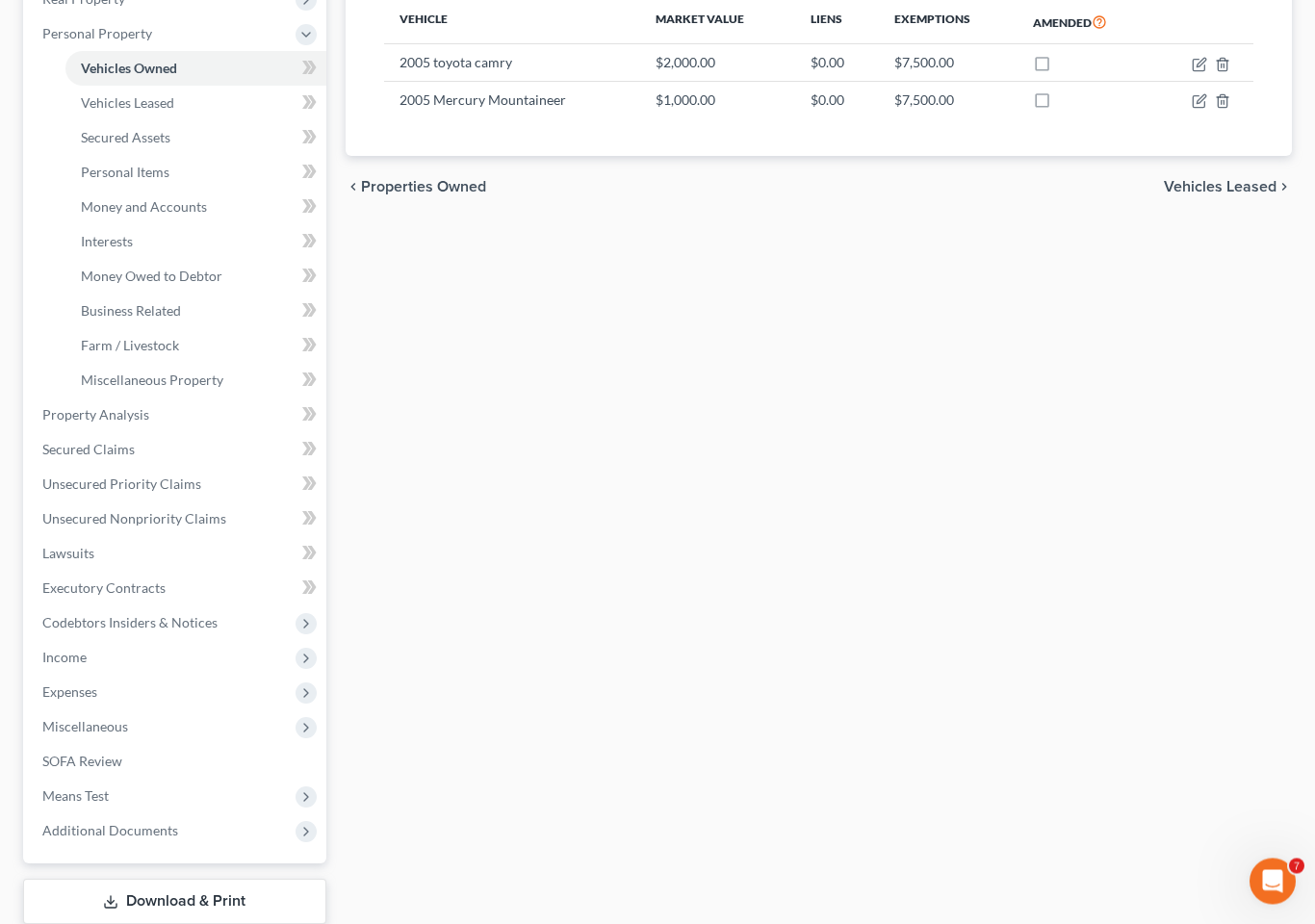 click on "Income" at bounding box center [176, 658] 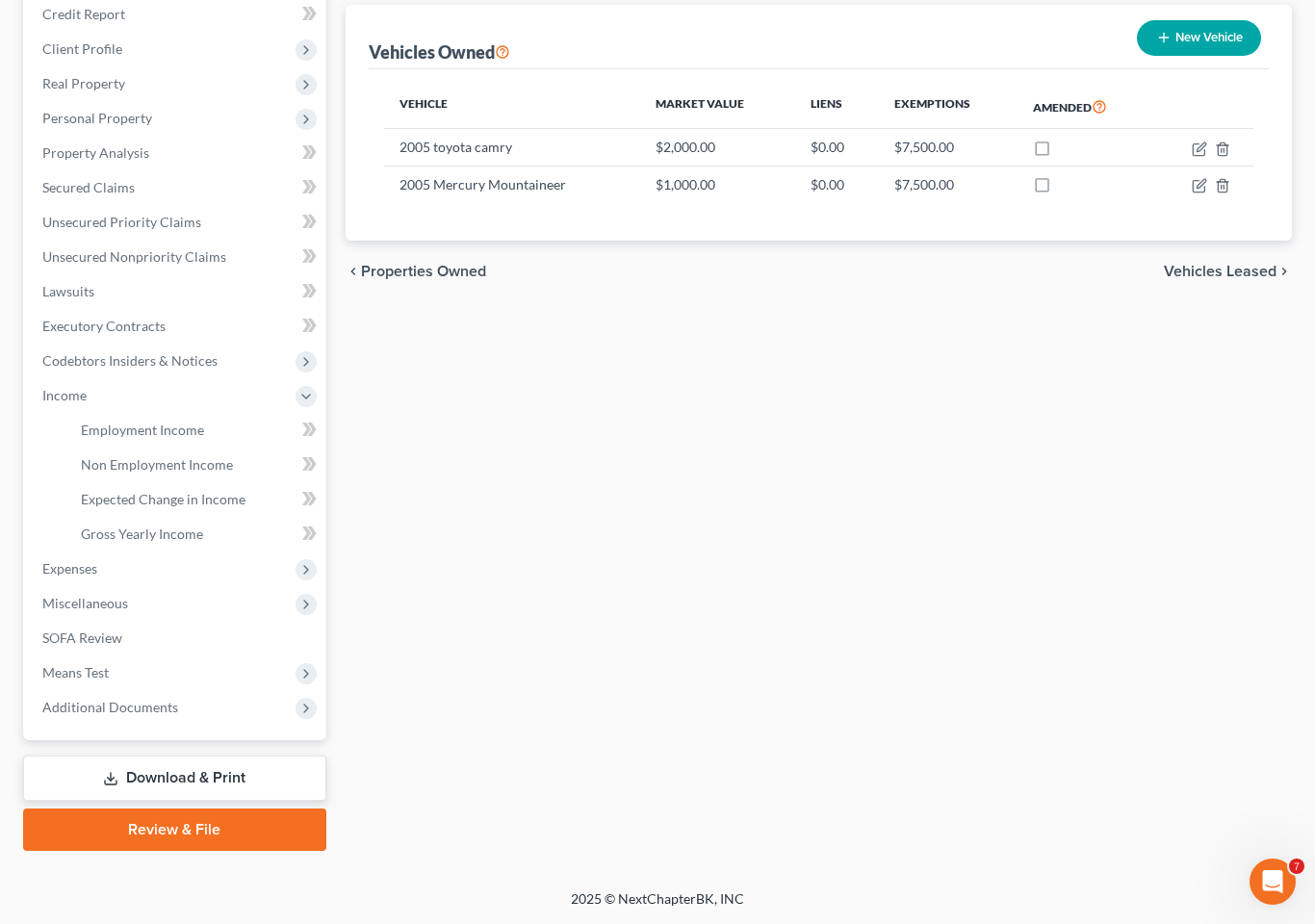 scroll, scrollTop: 333, scrollLeft: 0, axis: vertical 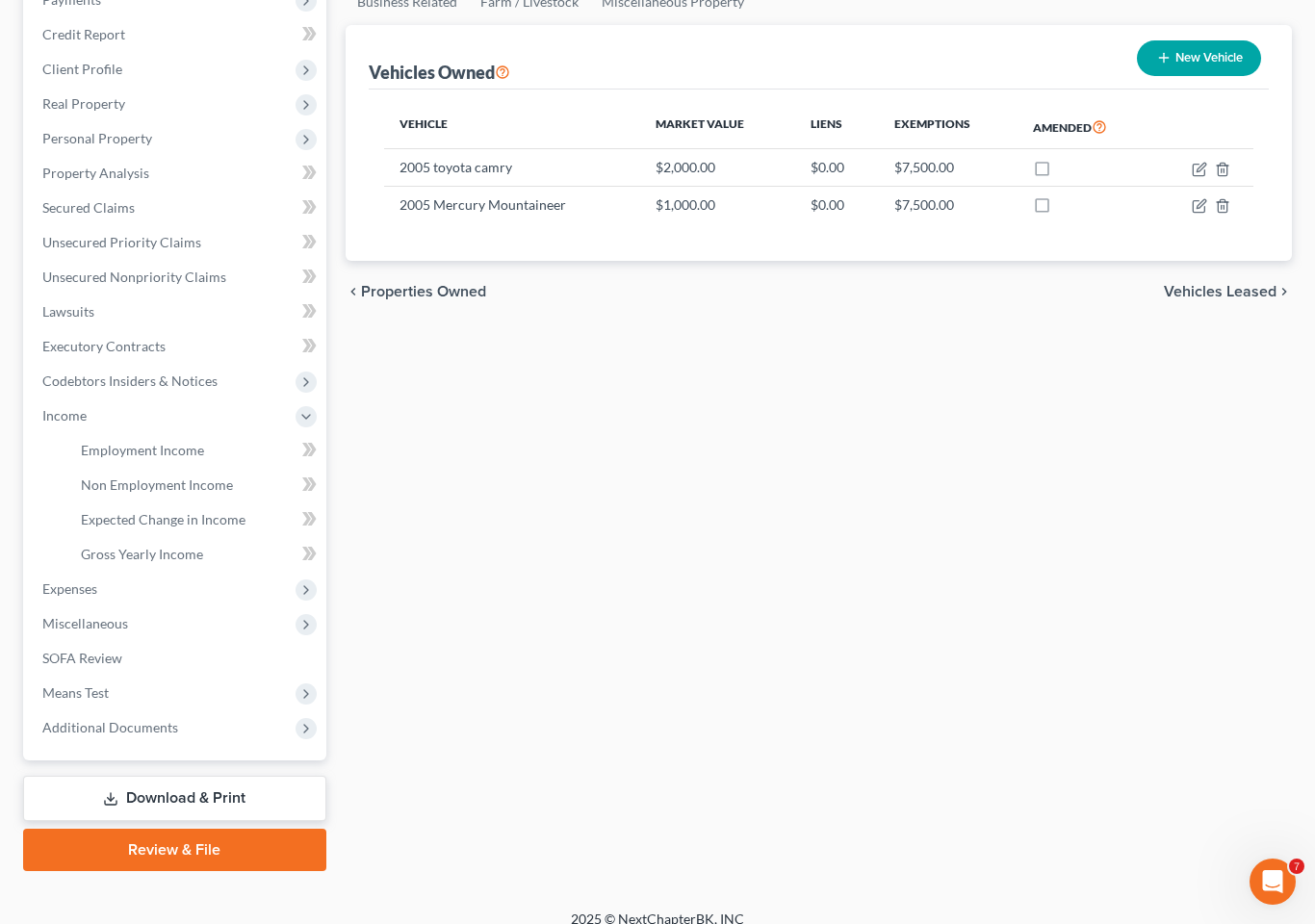click on "Employment Income" at bounding box center (142, 449) 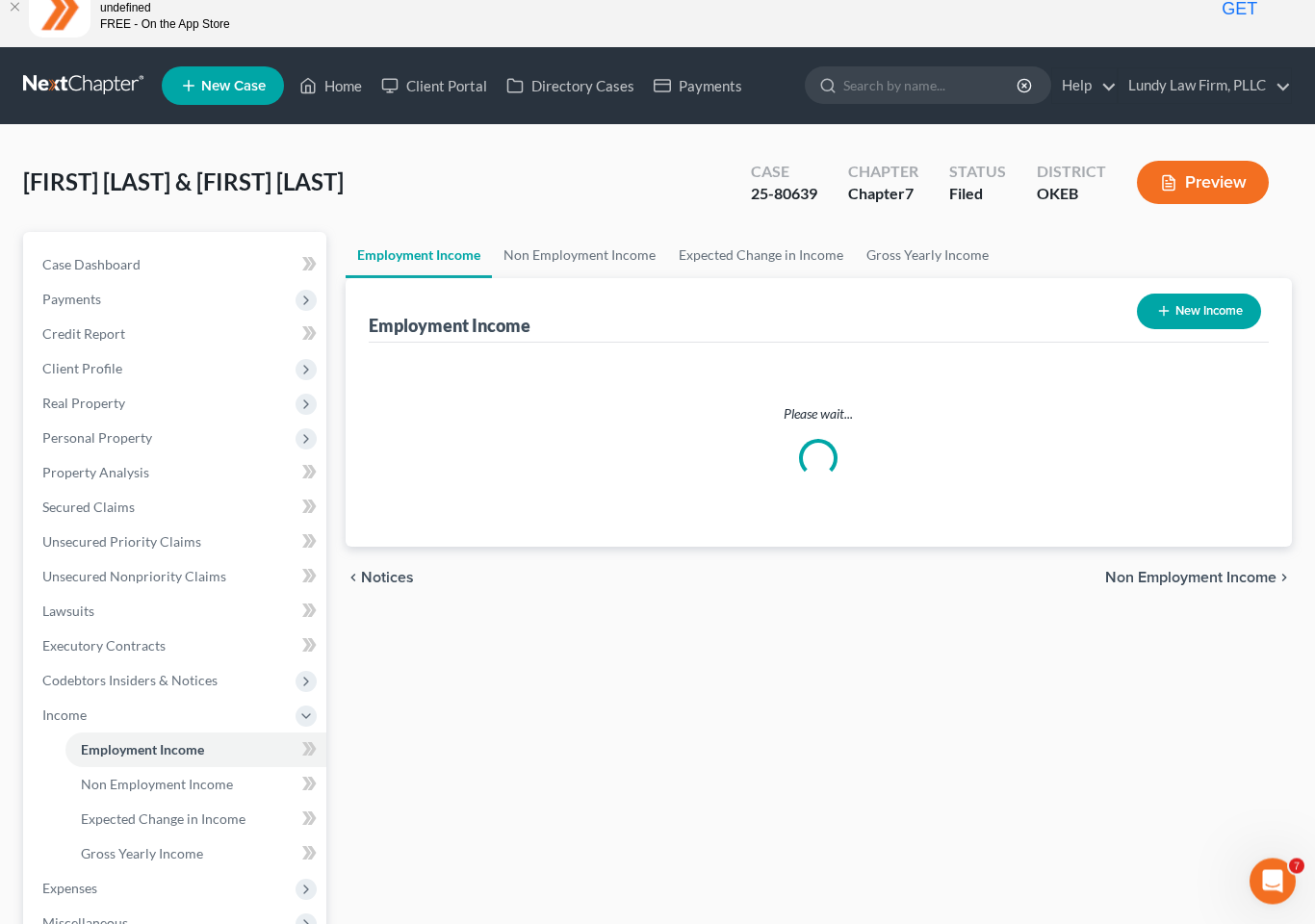 scroll, scrollTop: 0, scrollLeft: 0, axis: both 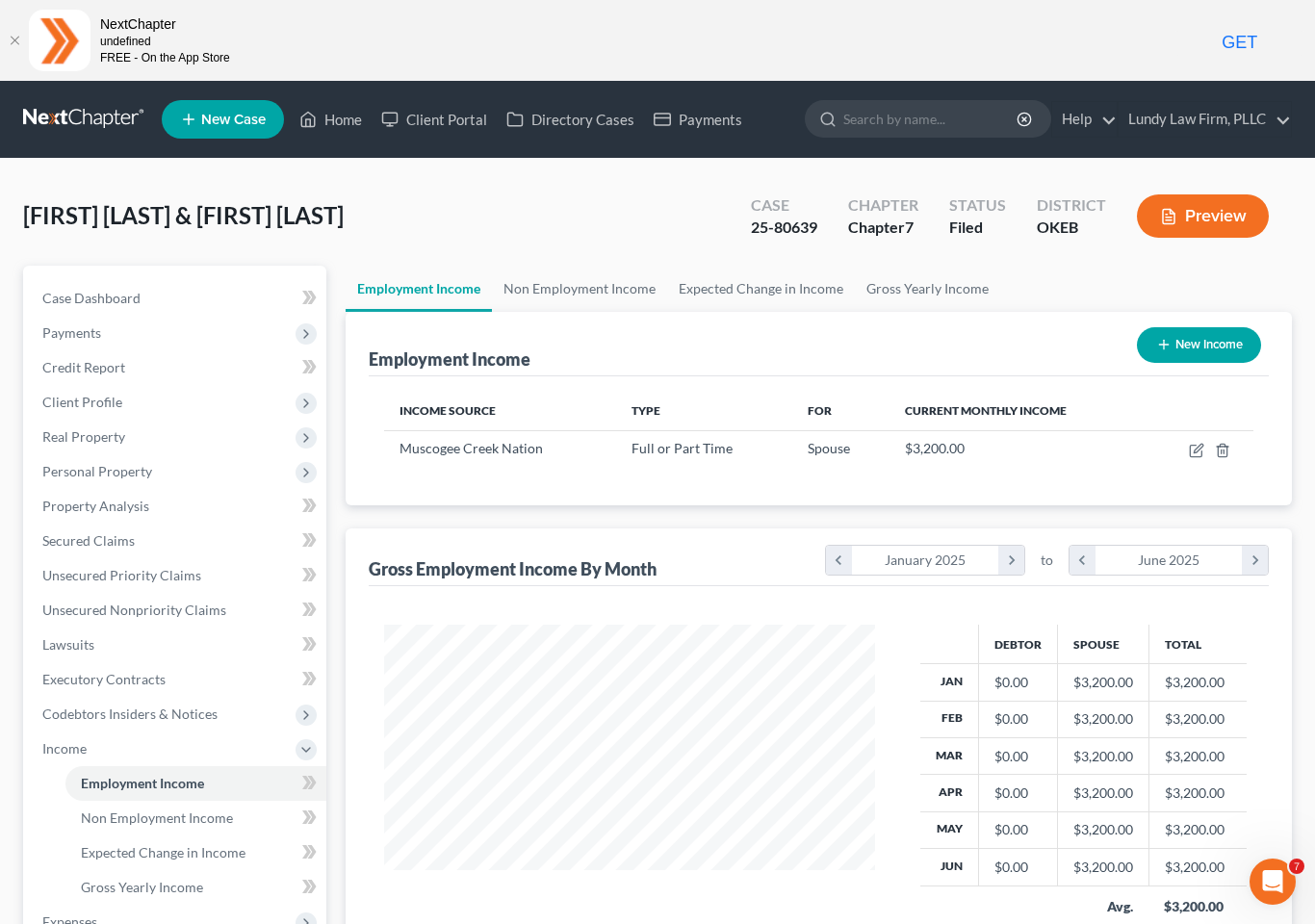 click on "Muscogee Creek Nation" at bounding box center [471, 448] 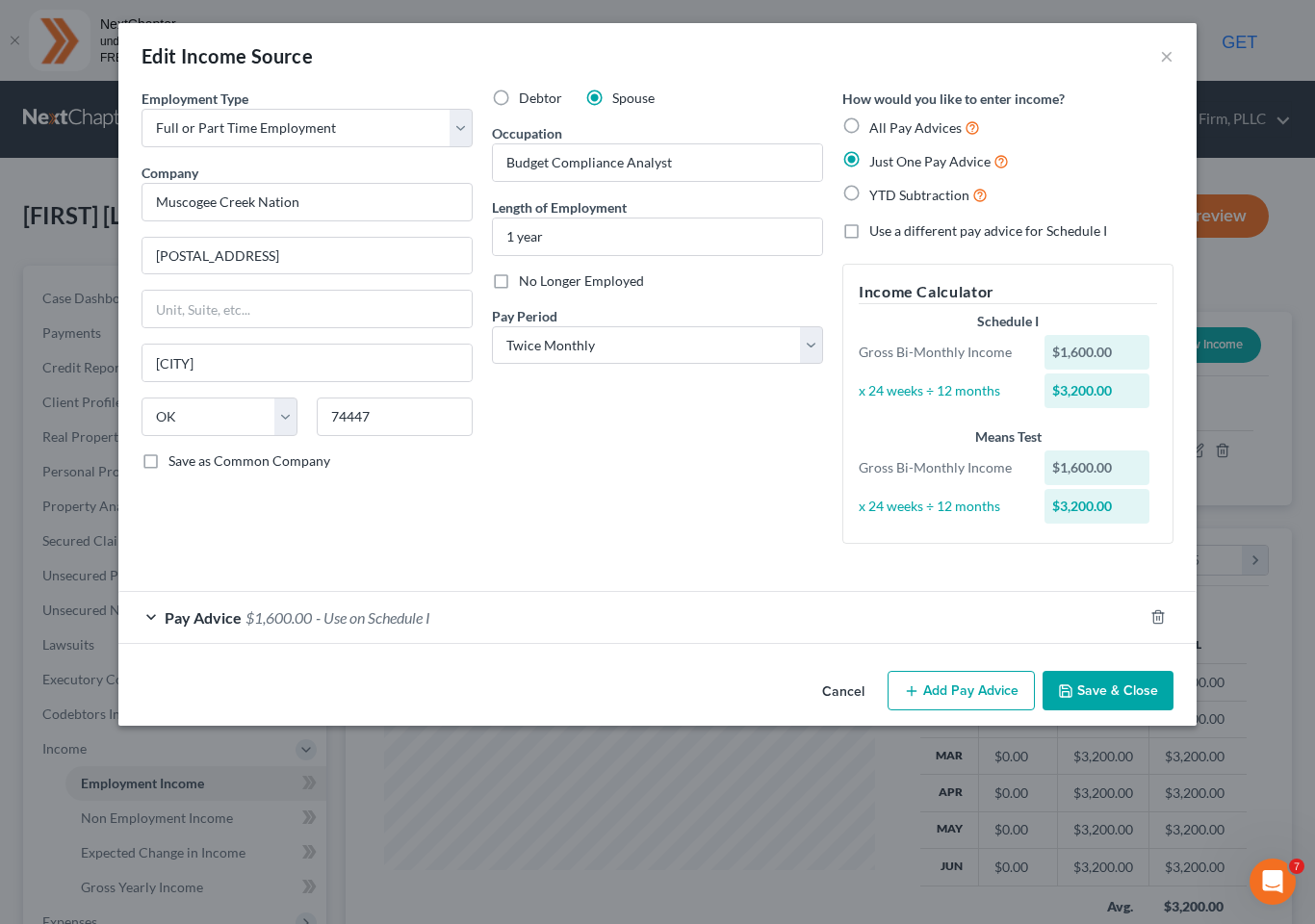 click on "Edit Income Source ×
Employment Type
*
Select Full or Part Time Employment Self Employment
Company
*
[ORGANIZATION]                      [POSTAL_CODE] [CITY] [STATE] [POSTAL_CODE] Save as Common Company Debtor Spouse Occupation Budget Compliance Analyst Length of Employment 1 year No Longer Employed
Pay Period
*
Select Monthly Twice Monthly Every Other Week Weekly How would you like to enter income?
All Pay Advices
Just One Pay Advice
YTD Subtraction
Use a different pay advice for Schedule I Income Calculator
Schedule I Gross Bi-Monthly Income $1,600.00 x 24 weeks ÷ 12 months $3,200.00 Means Test Gross Bi-Monthly Income $1,600.00 x 24 weeks ÷ 12 months $3,200.00
Pay Advice $1,600.00 *" at bounding box center (658, 462) 